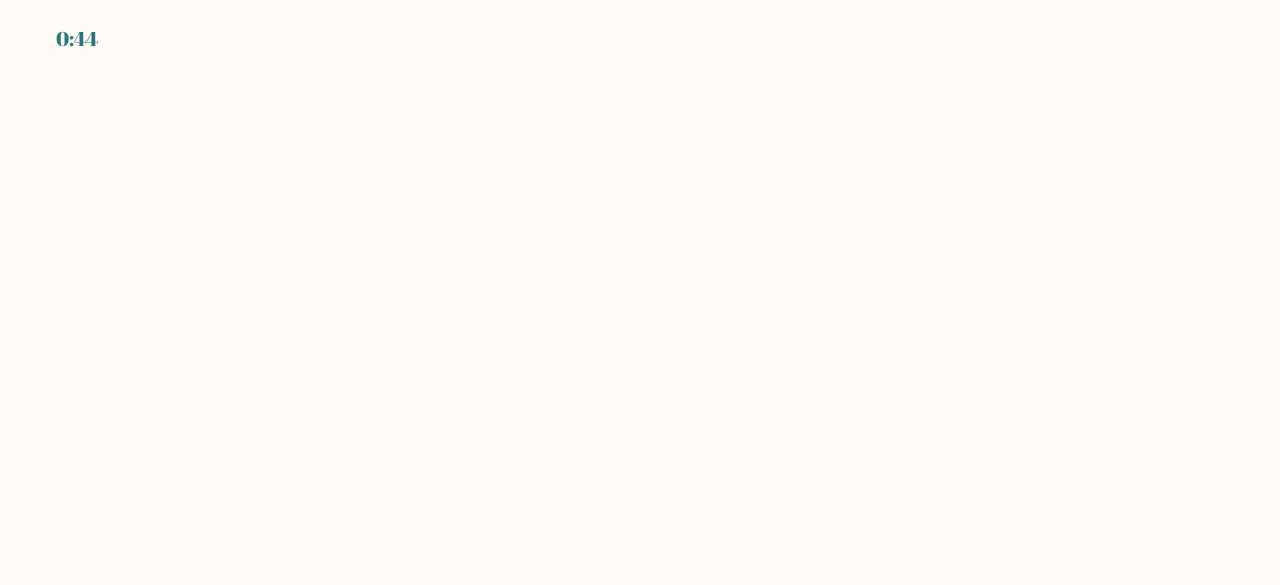 scroll, scrollTop: 0, scrollLeft: 0, axis: both 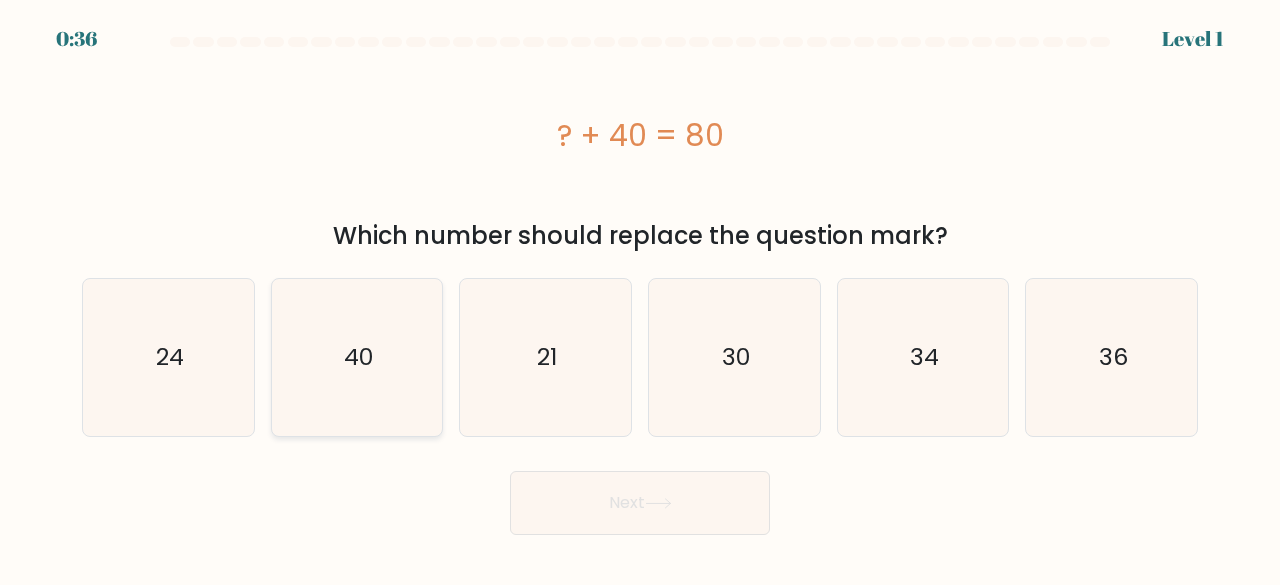 click on "40" 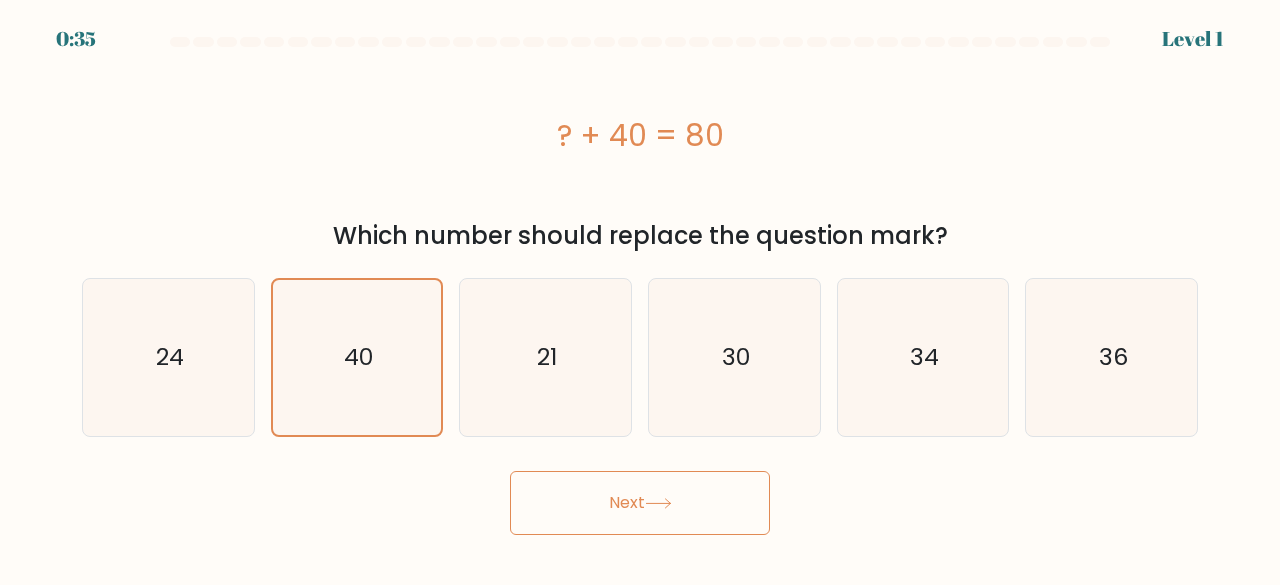 click 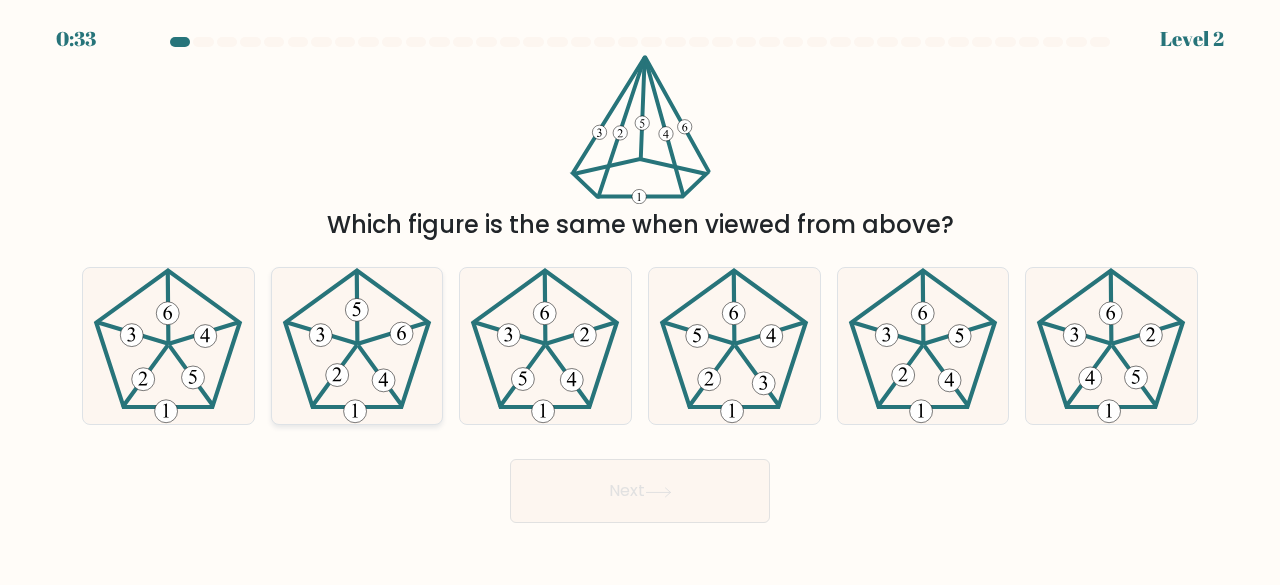 click 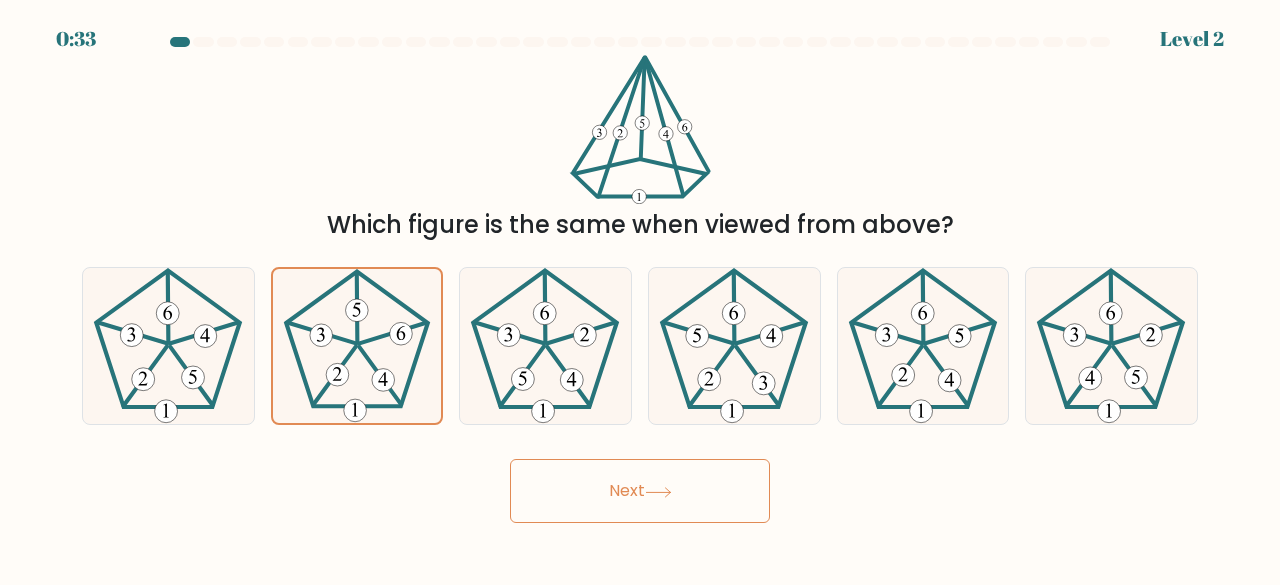 click on "Next" at bounding box center (640, 491) 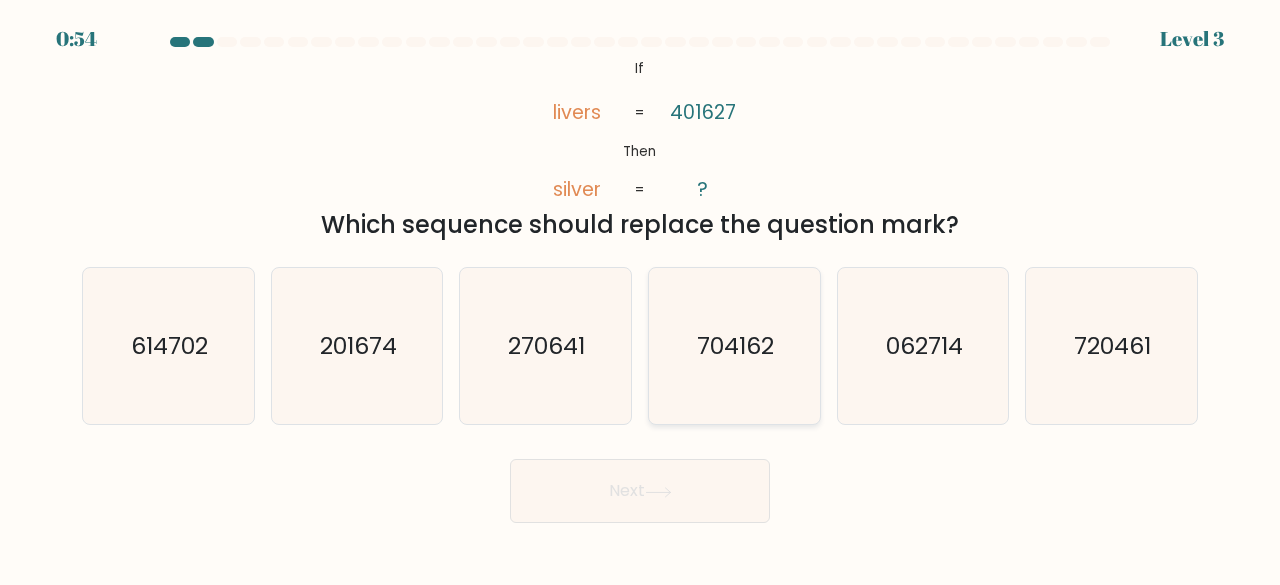 click on "704162" 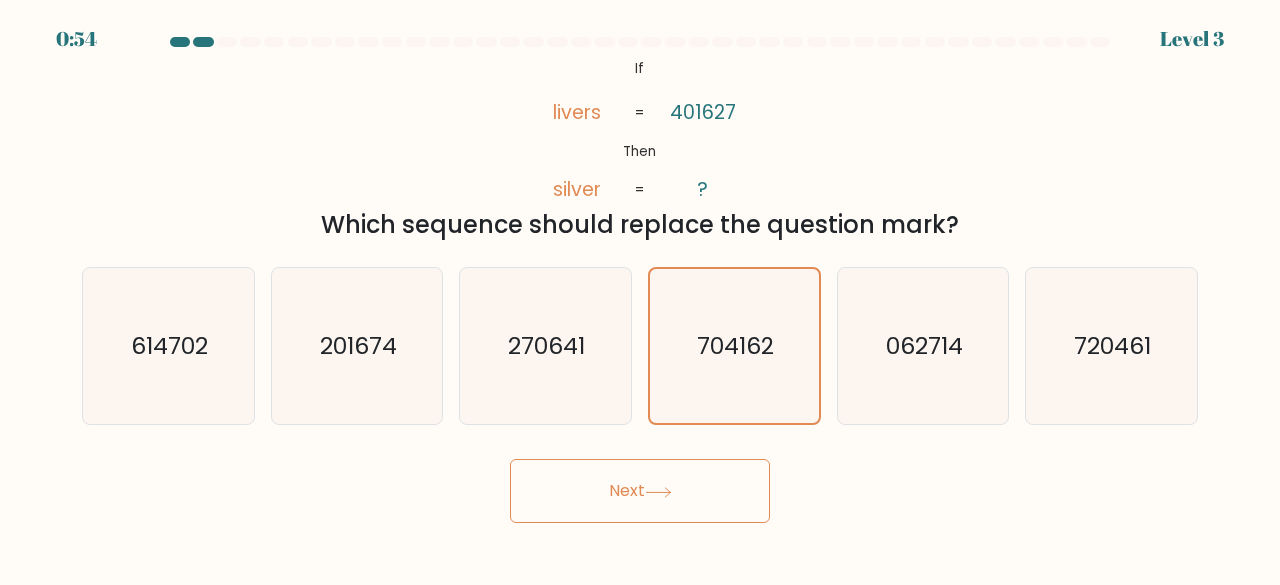 click on "Next" at bounding box center [640, 491] 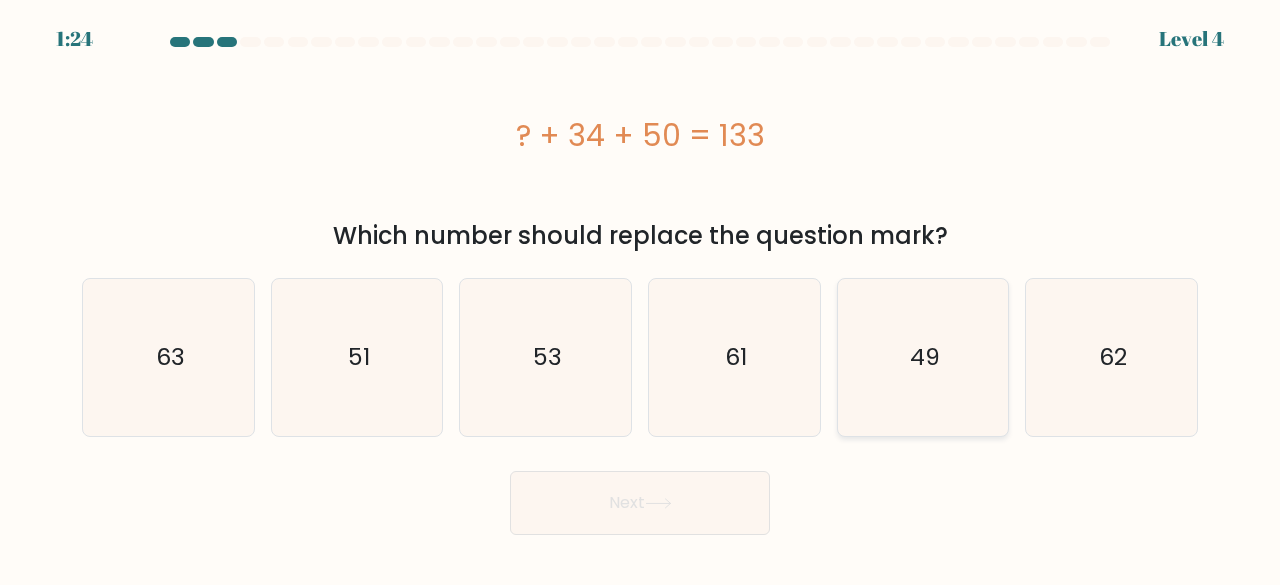 click on "49" 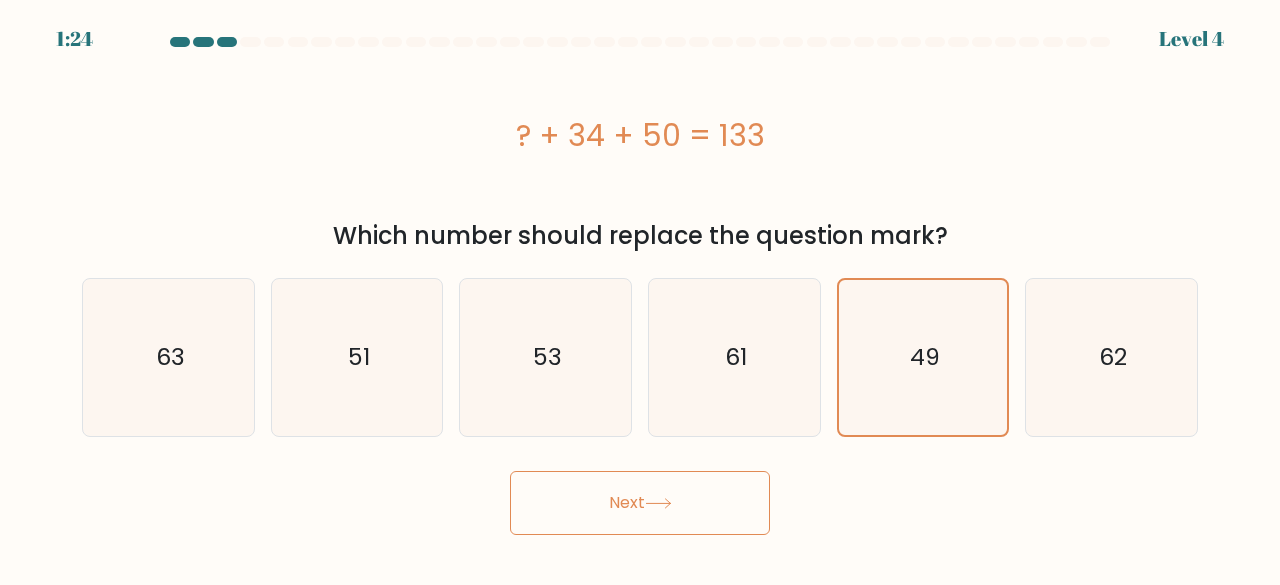 click on "Next" at bounding box center [640, 503] 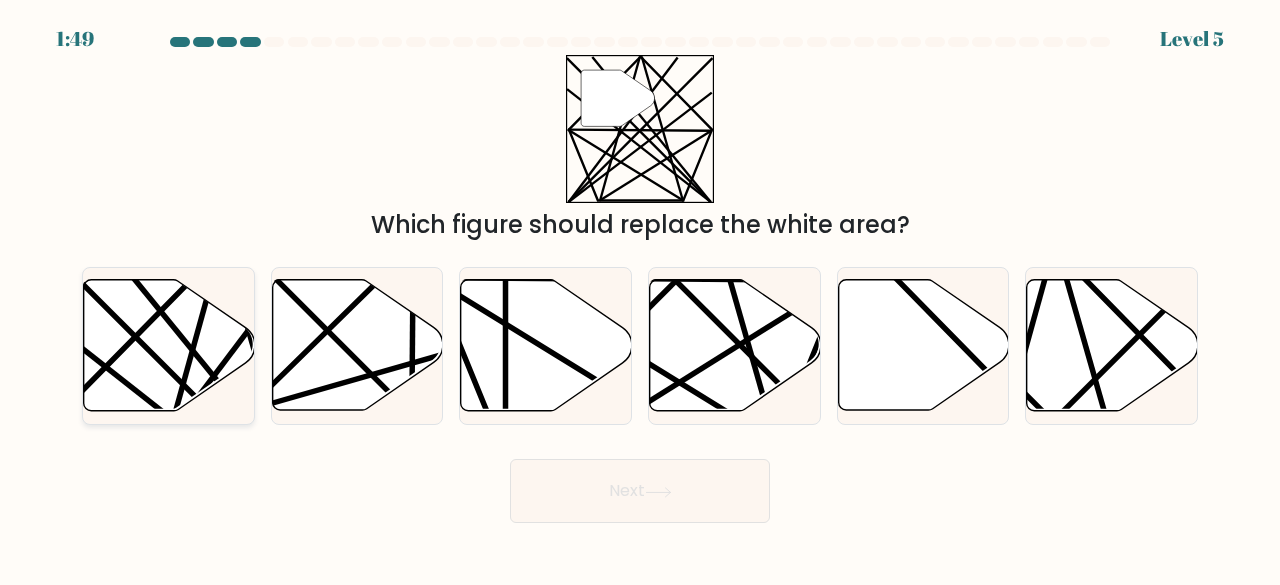 click 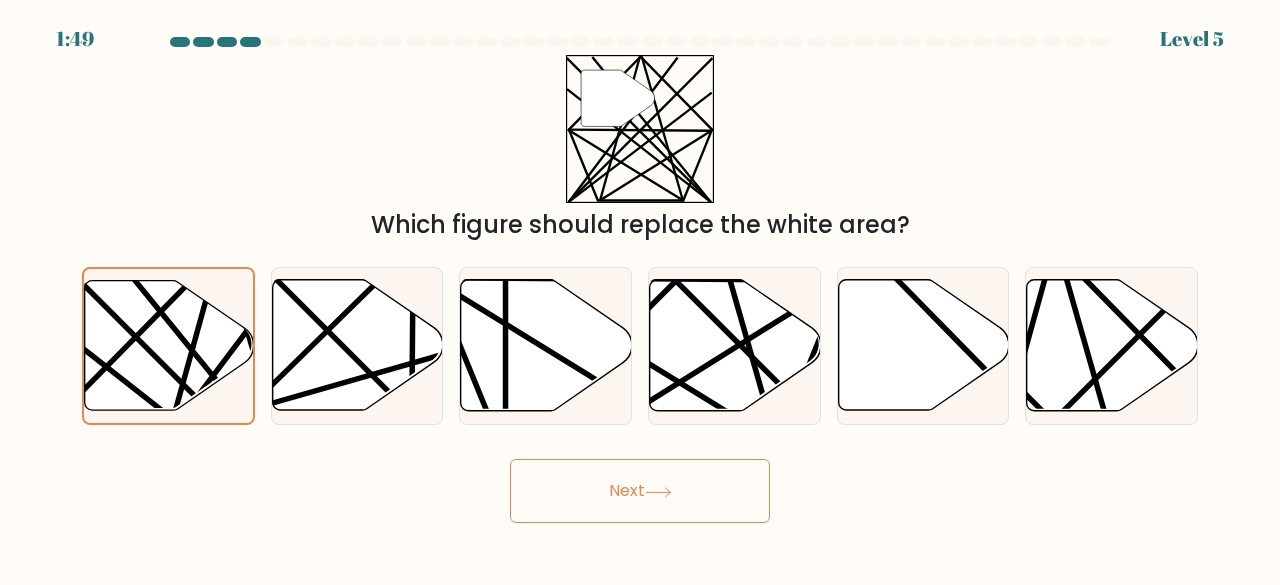 click on "Next" at bounding box center (640, 491) 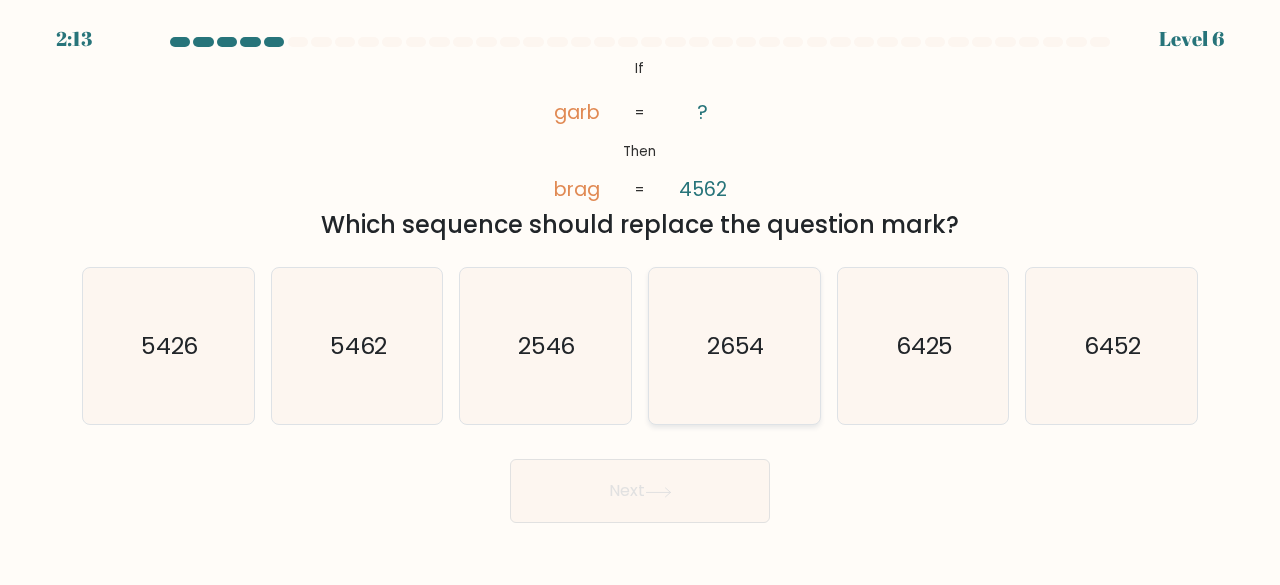 click on "2654" 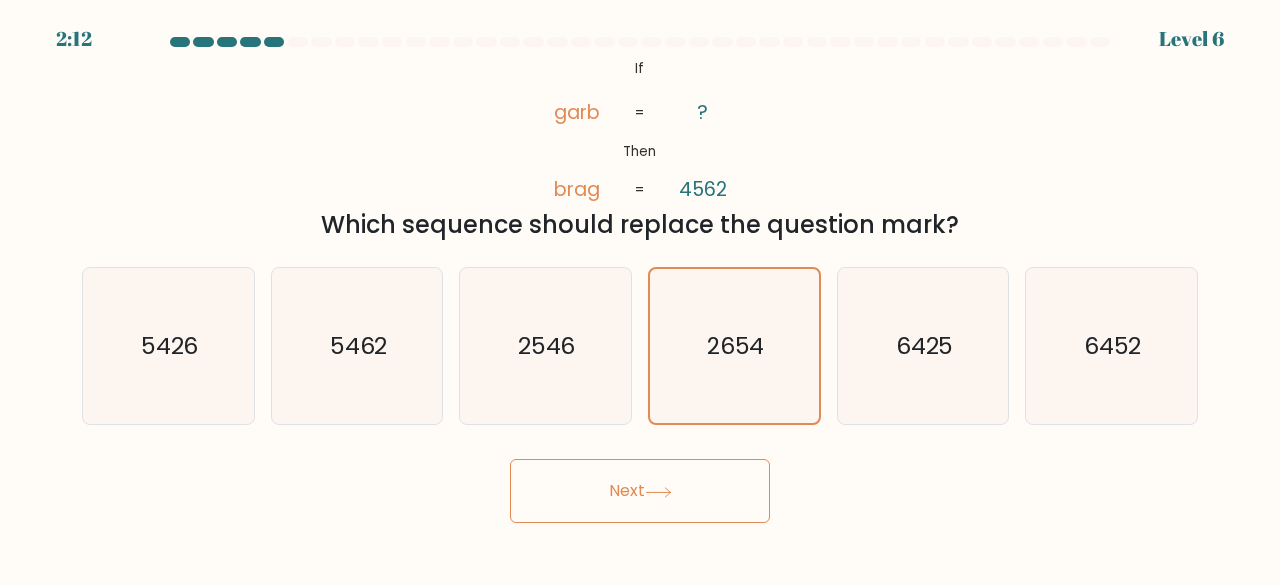 click on "Next" at bounding box center [640, 491] 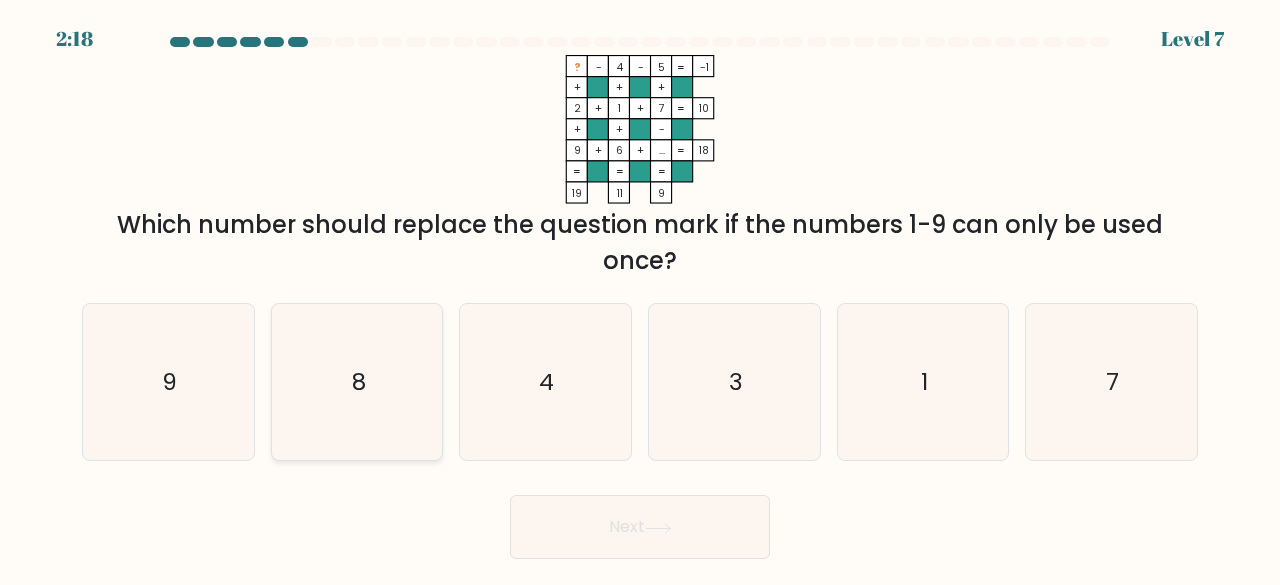 click on "8" 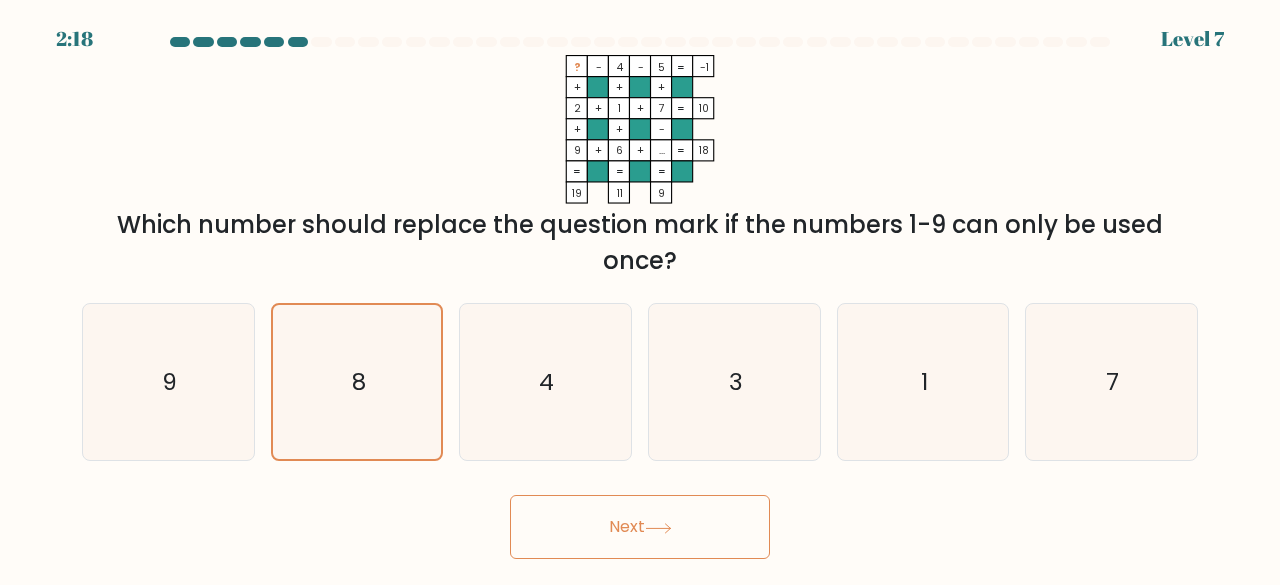 click on "Next" at bounding box center [640, 527] 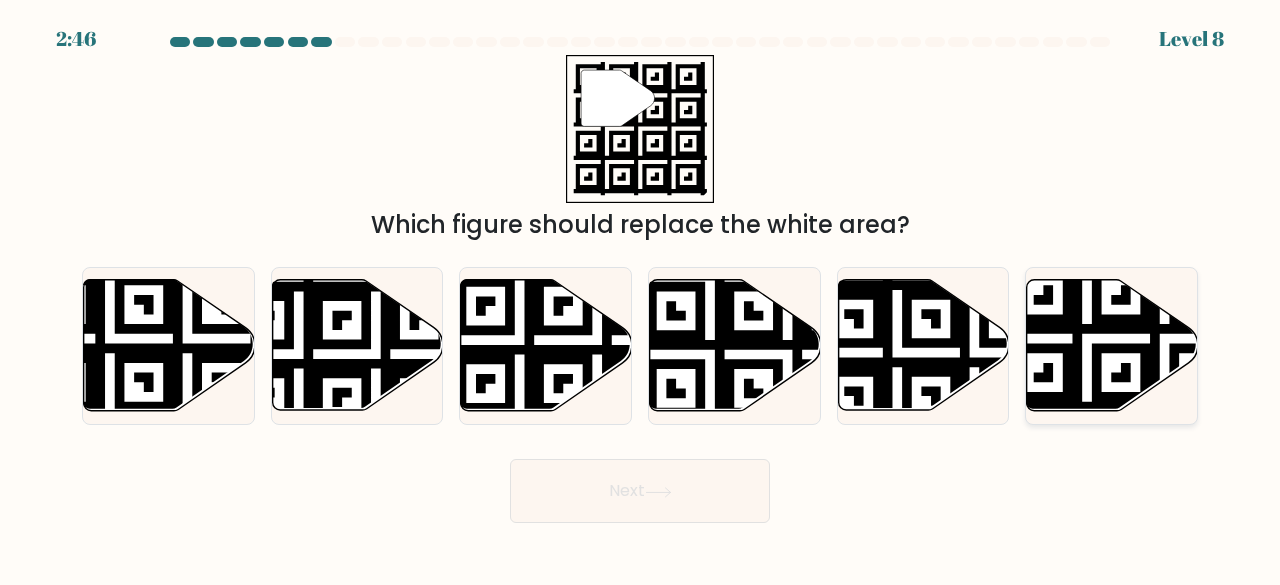 click 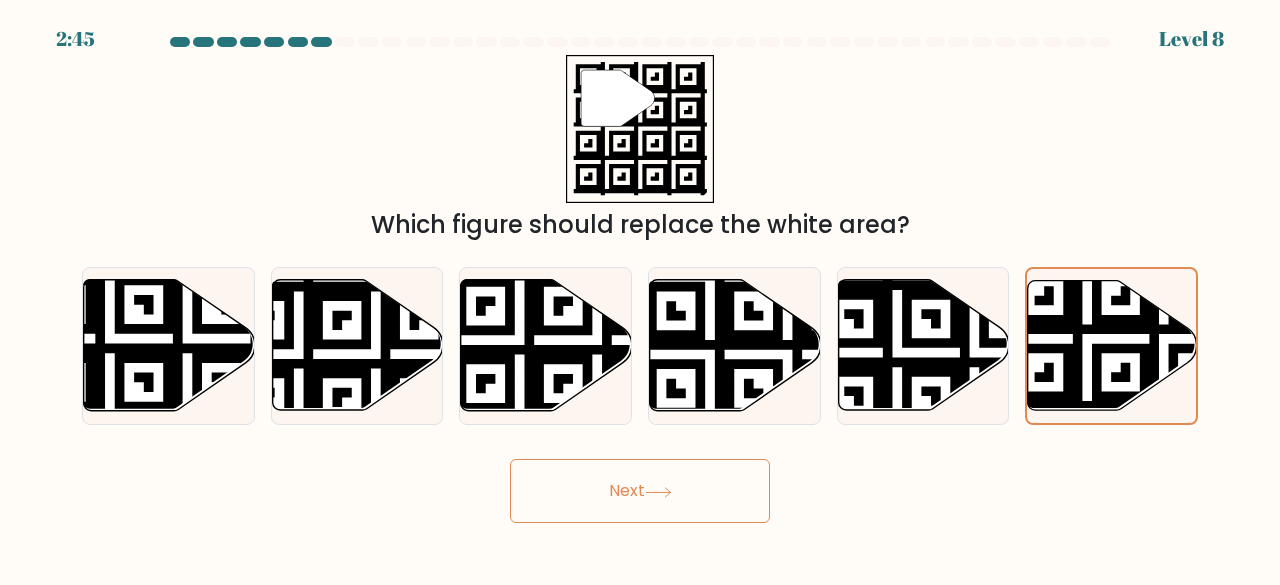 click on "Next" at bounding box center [640, 491] 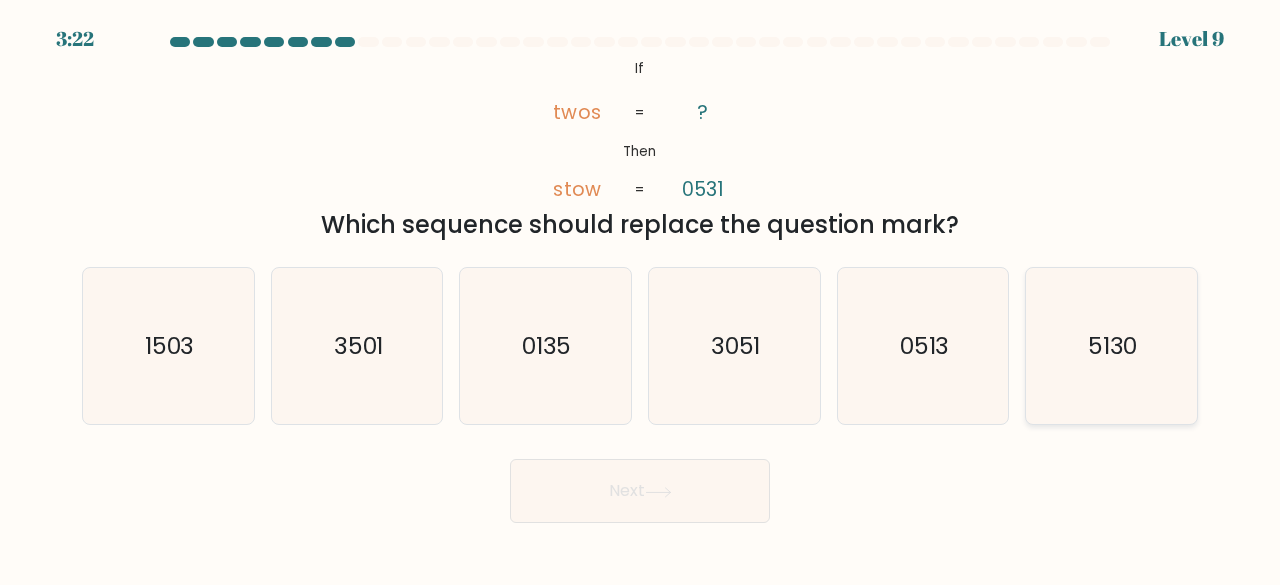 click on "5130" 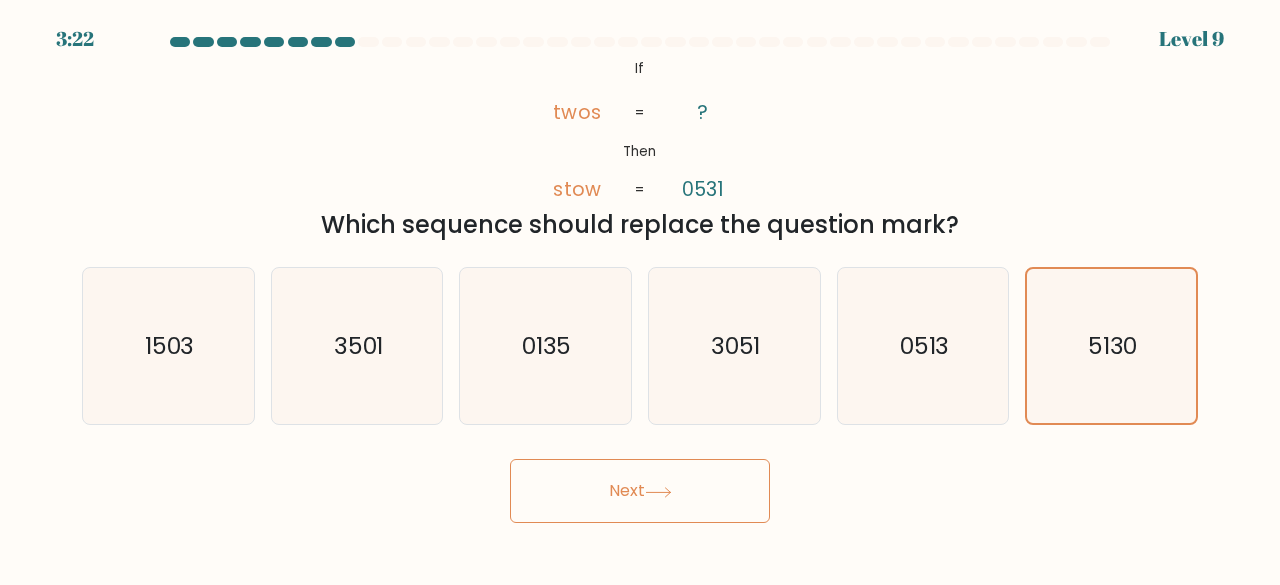 click on "Next" at bounding box center [640, 491] 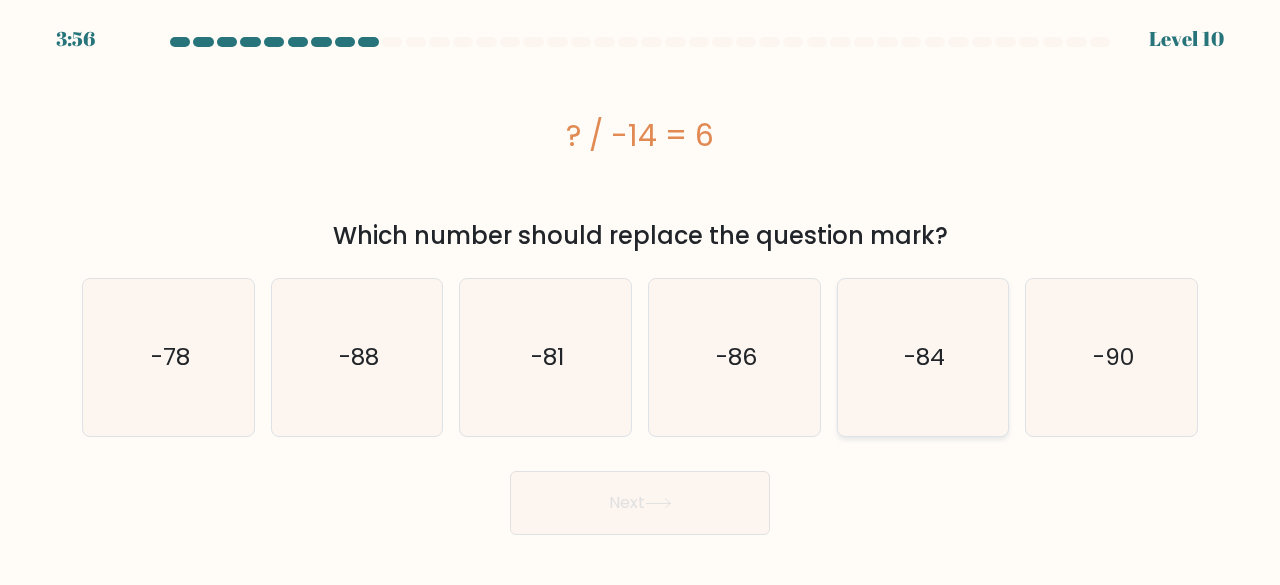 click on "-84" 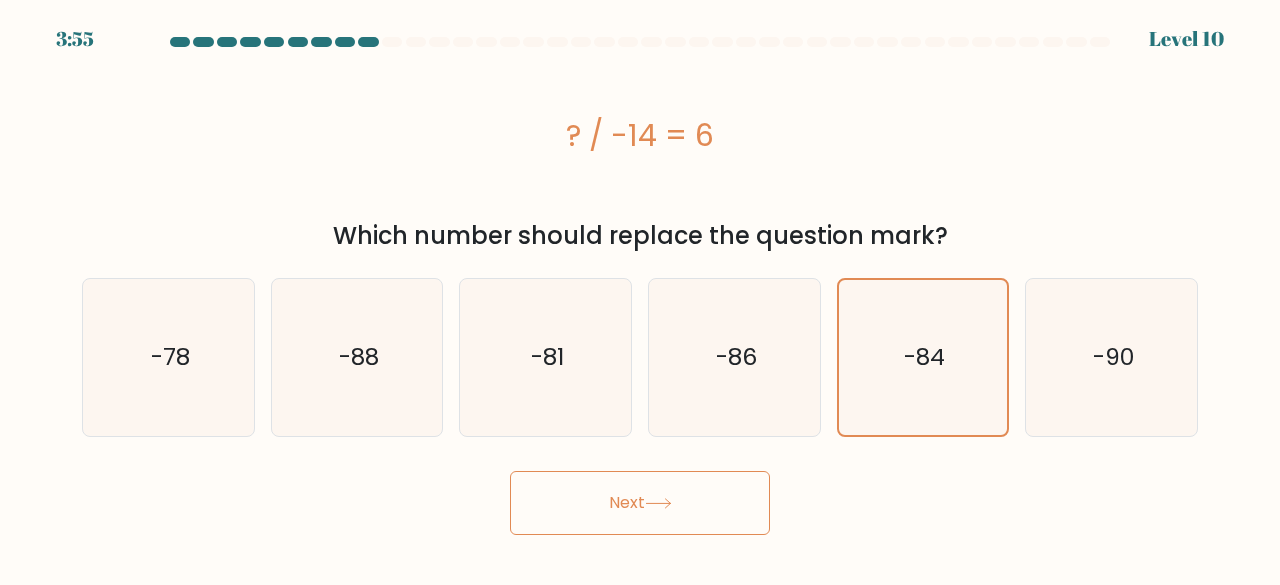 click on "Next" at bounding box center [640, 503] 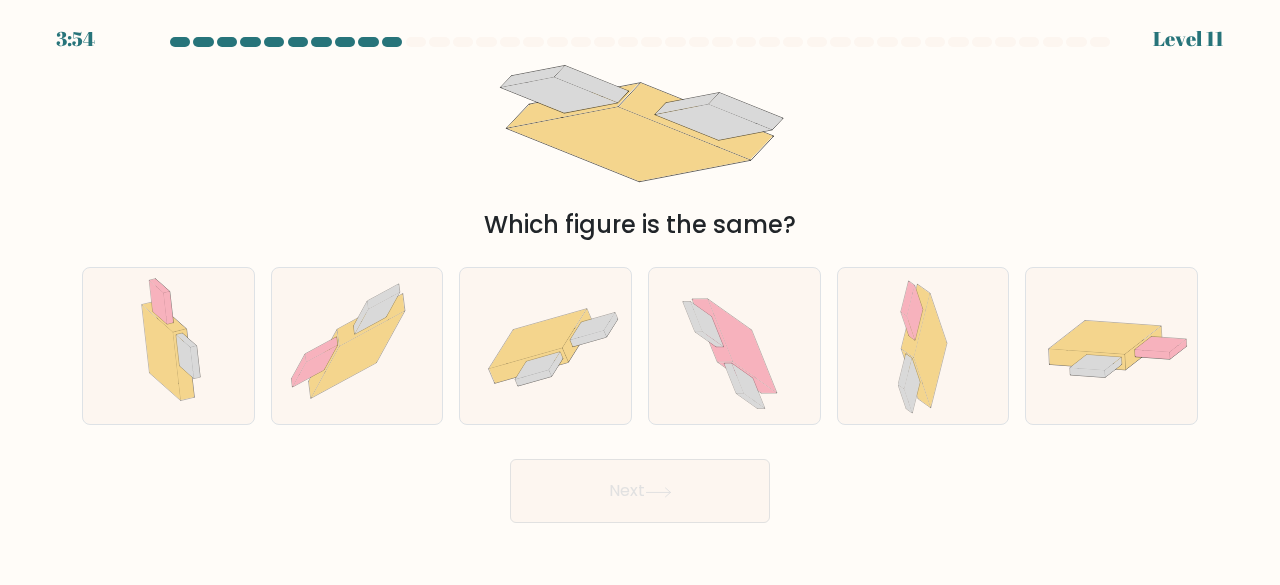 click on "Next" at bounding box center [640, 491] 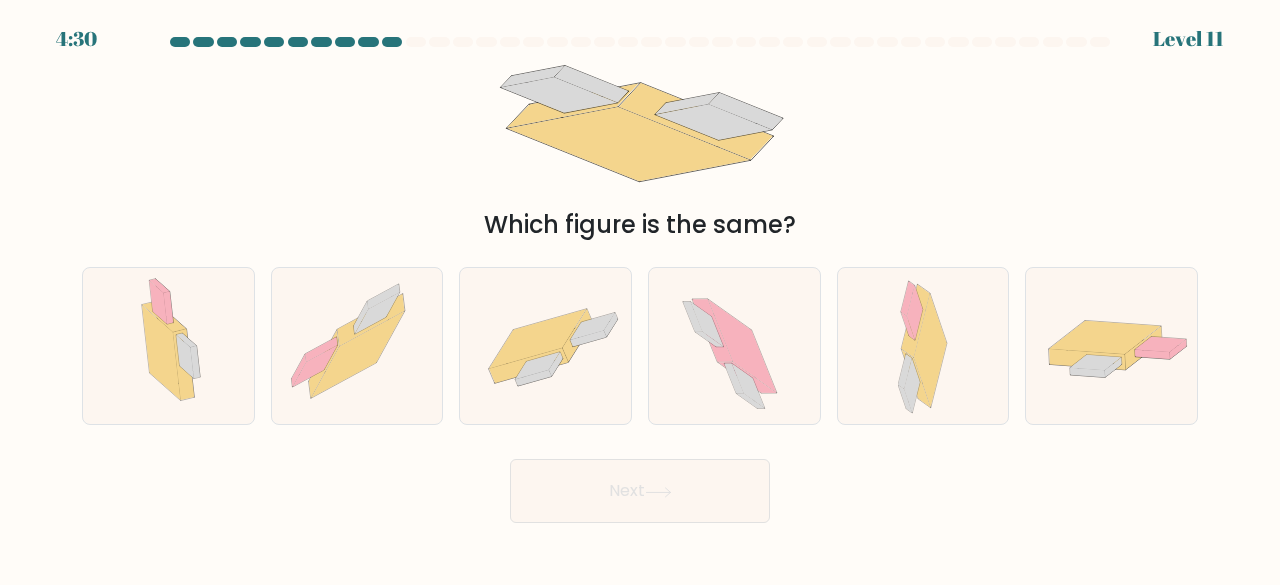 click on "Which figure is the same?" at bounding box center [640, 149] 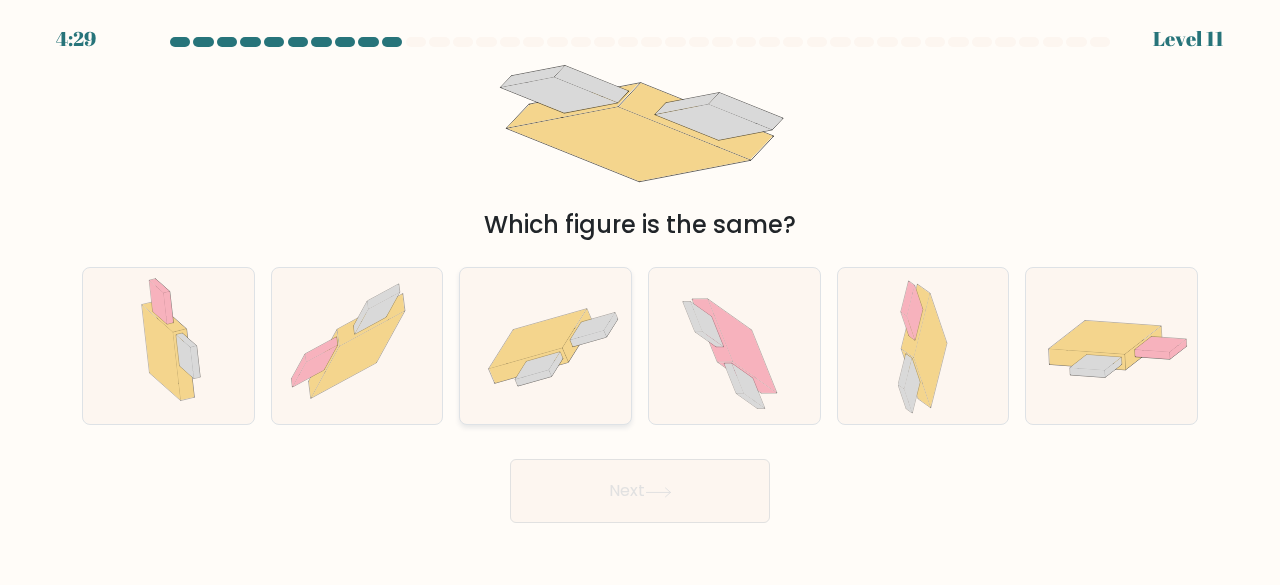 click 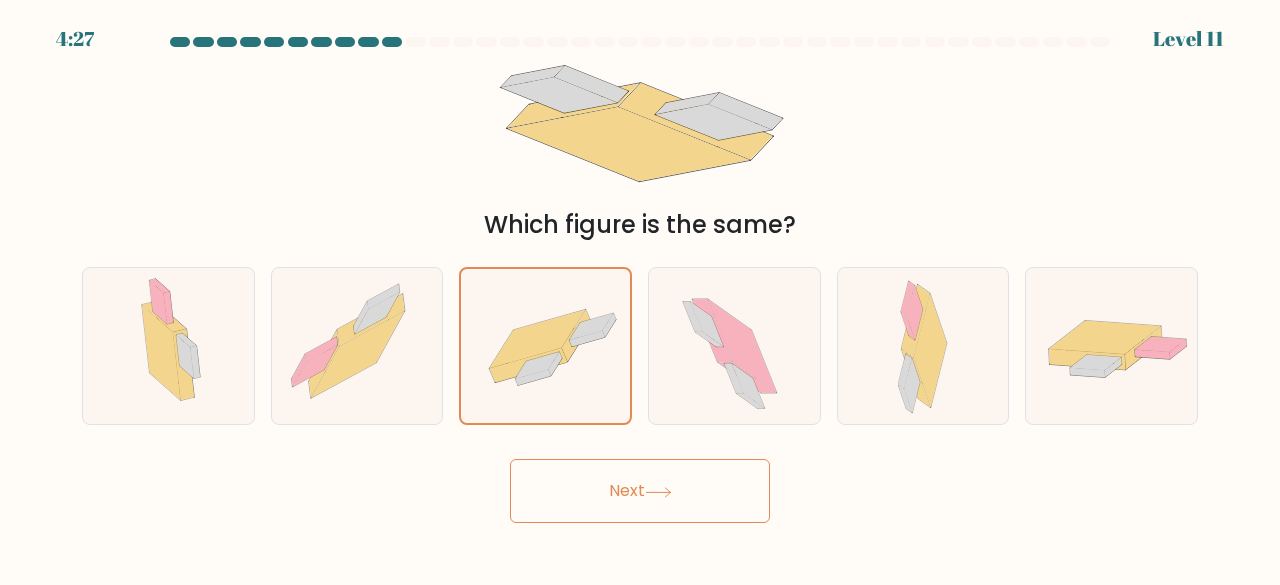 click on "Next" at bounding box center [640, 491] 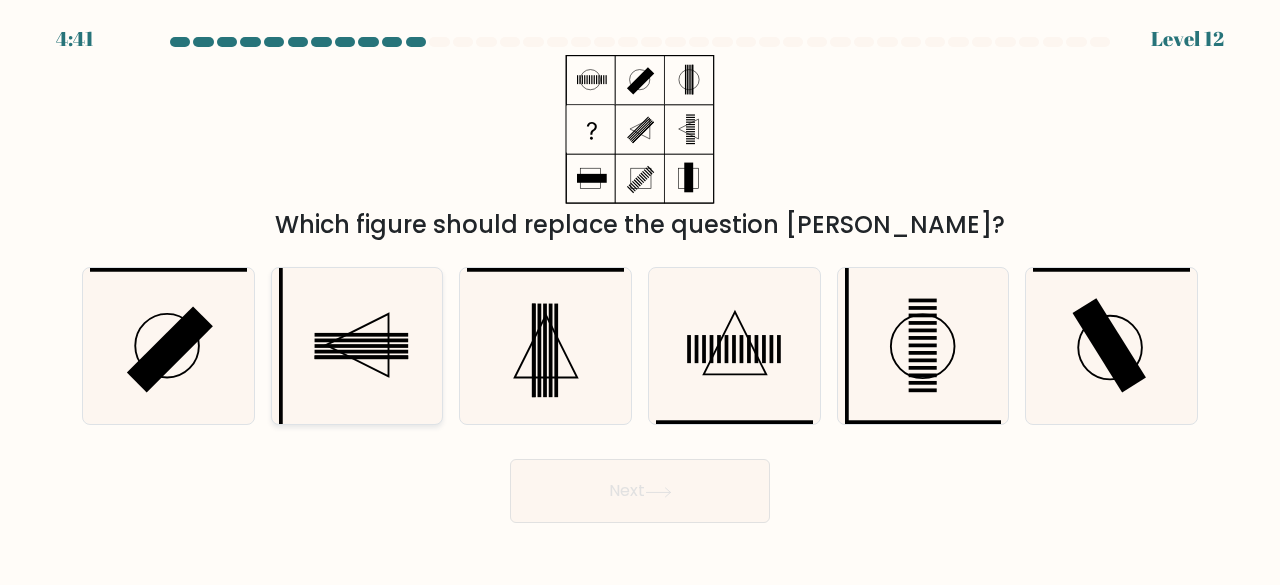 click 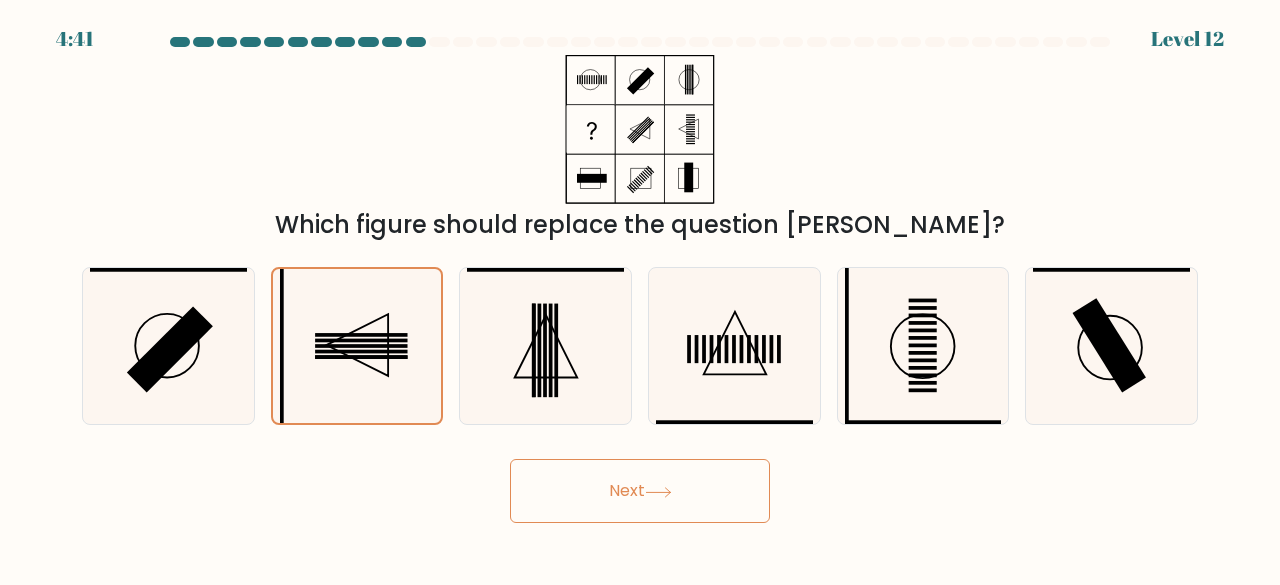 click on "Next" at bounding box center (640, 491) 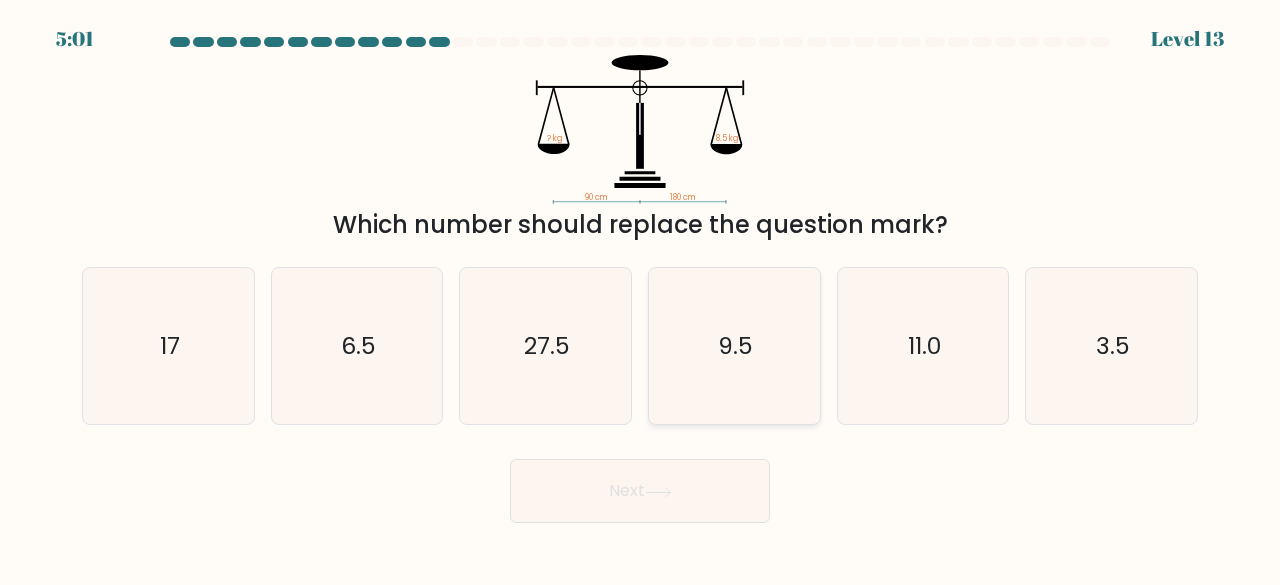 type 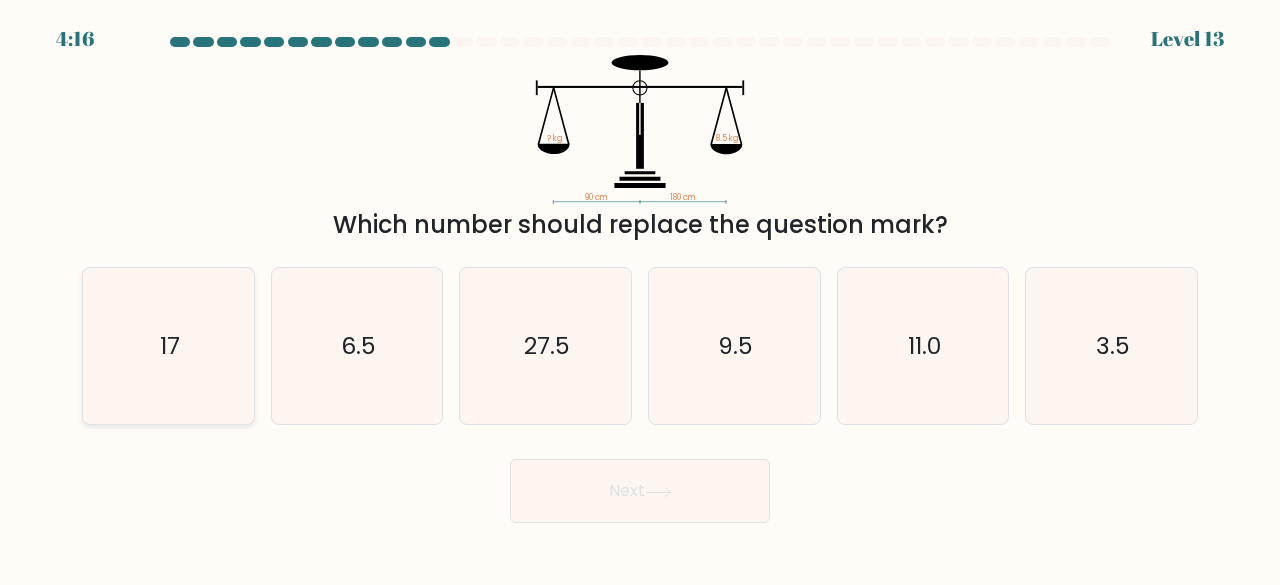 click on "17" 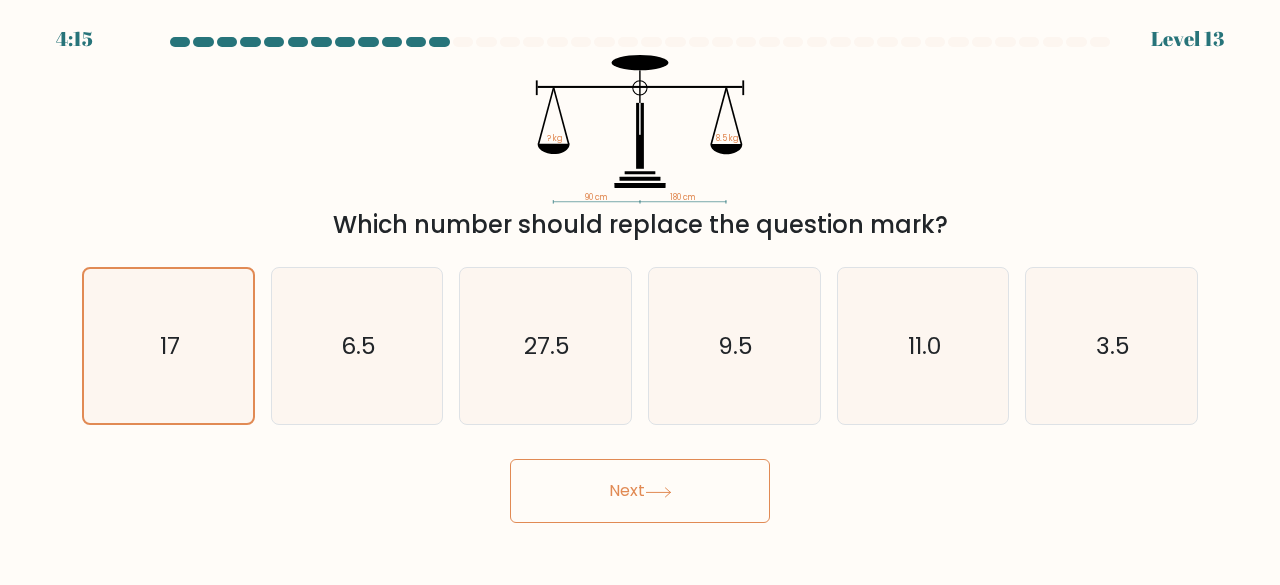 click on "Next" at bounding box center (640, 491) 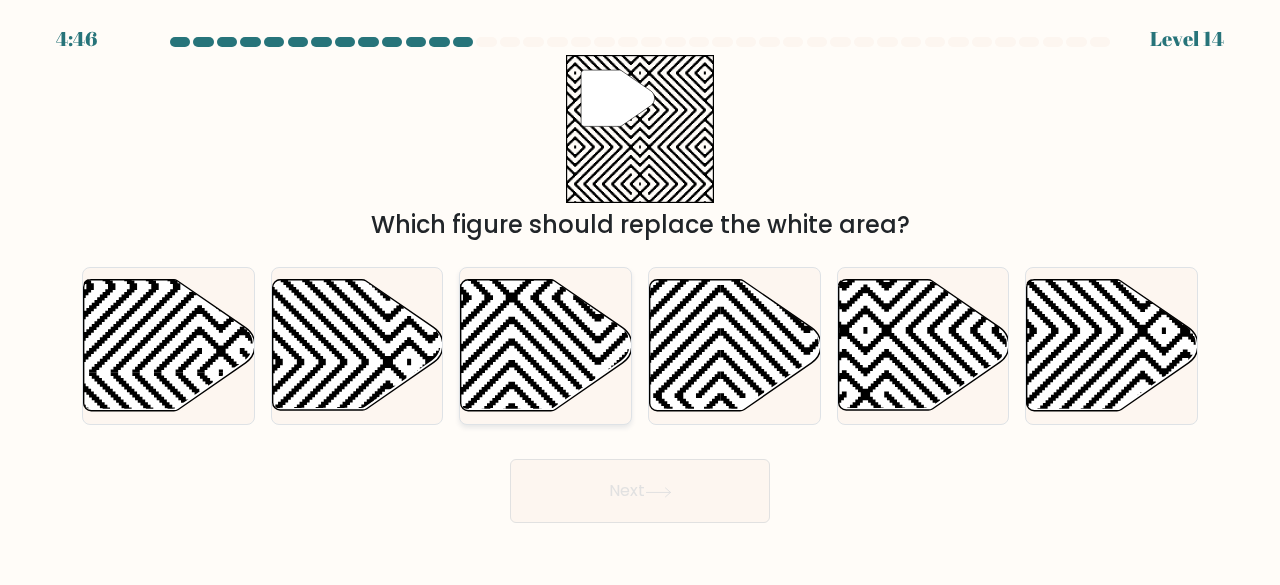 click 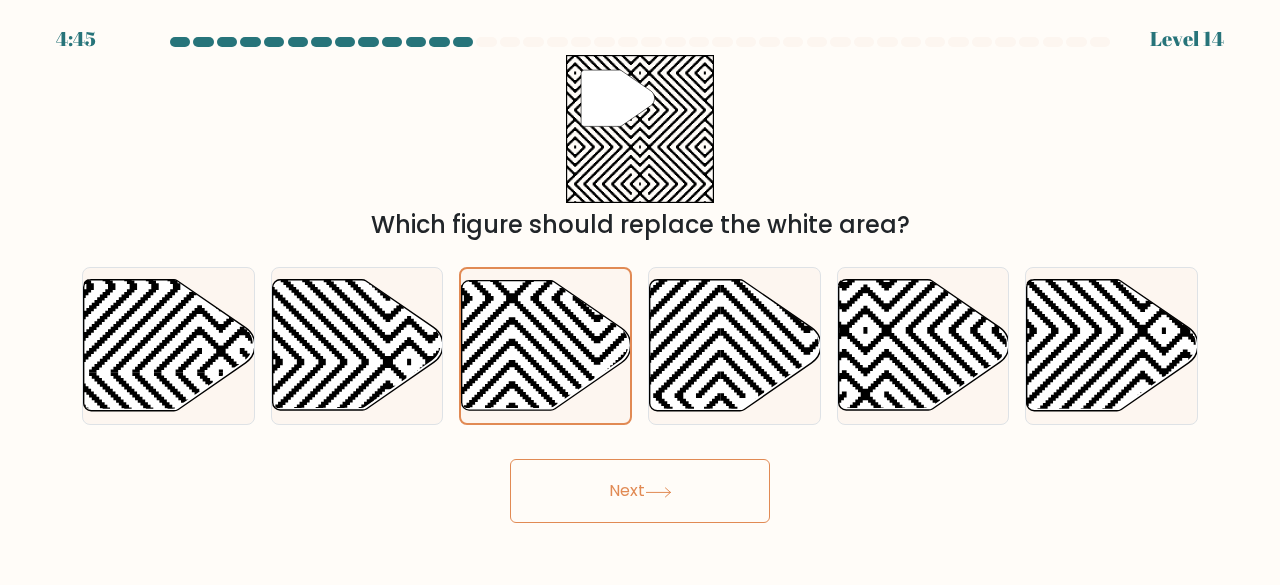 click on "Next" at bounding box center (640, 491) 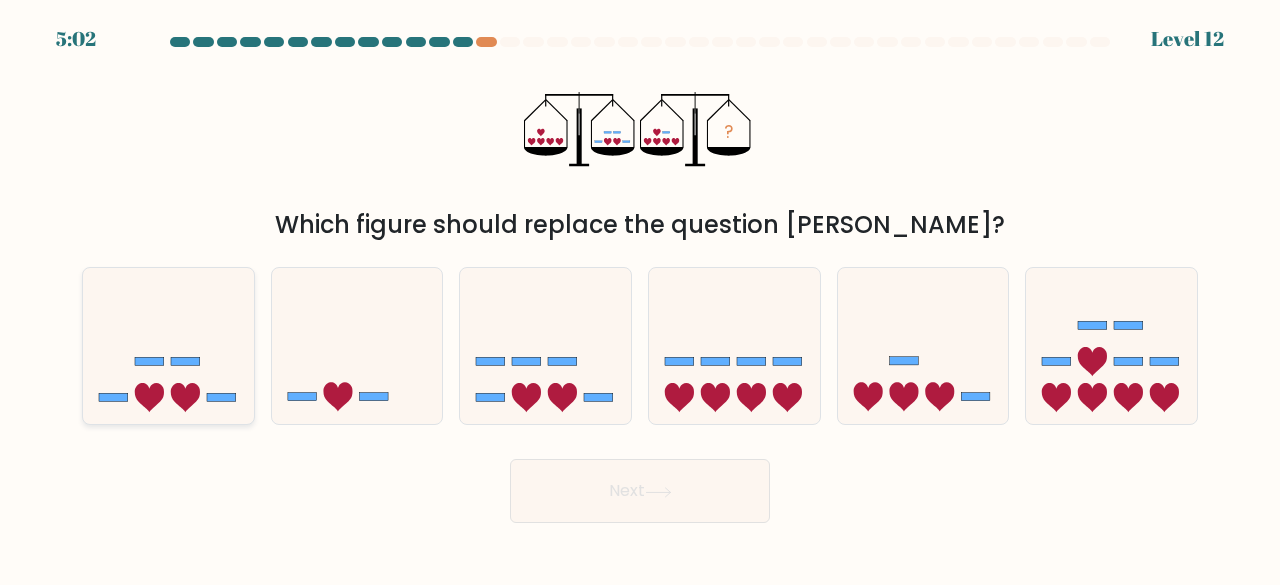 click 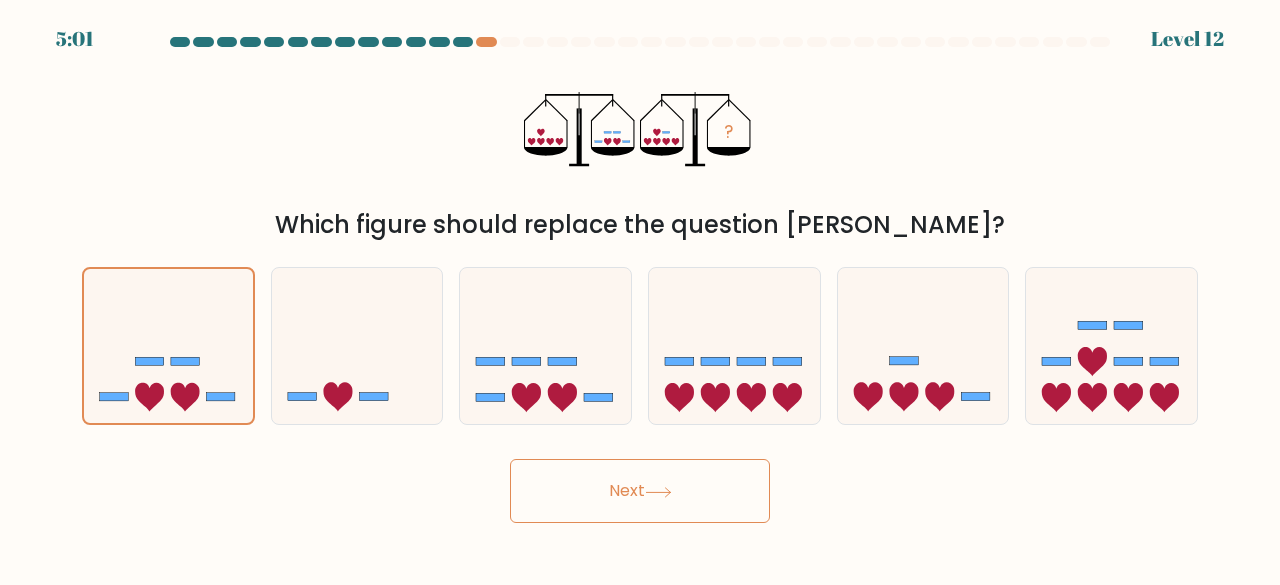 click on "Next" at bounding box center (640, 491) 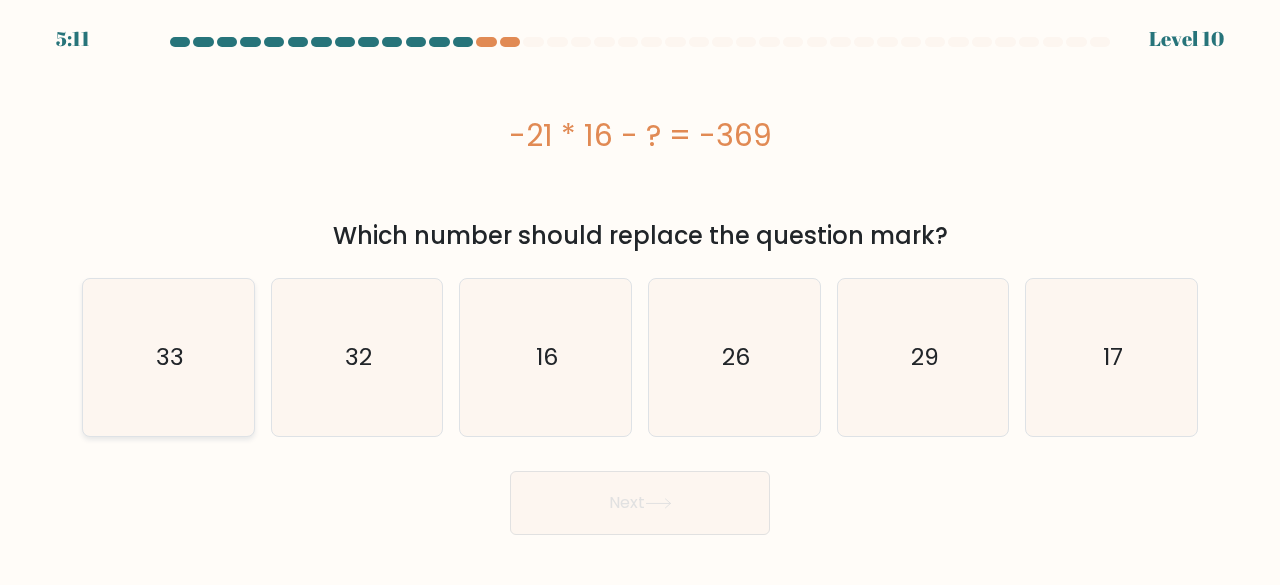 click on "33" 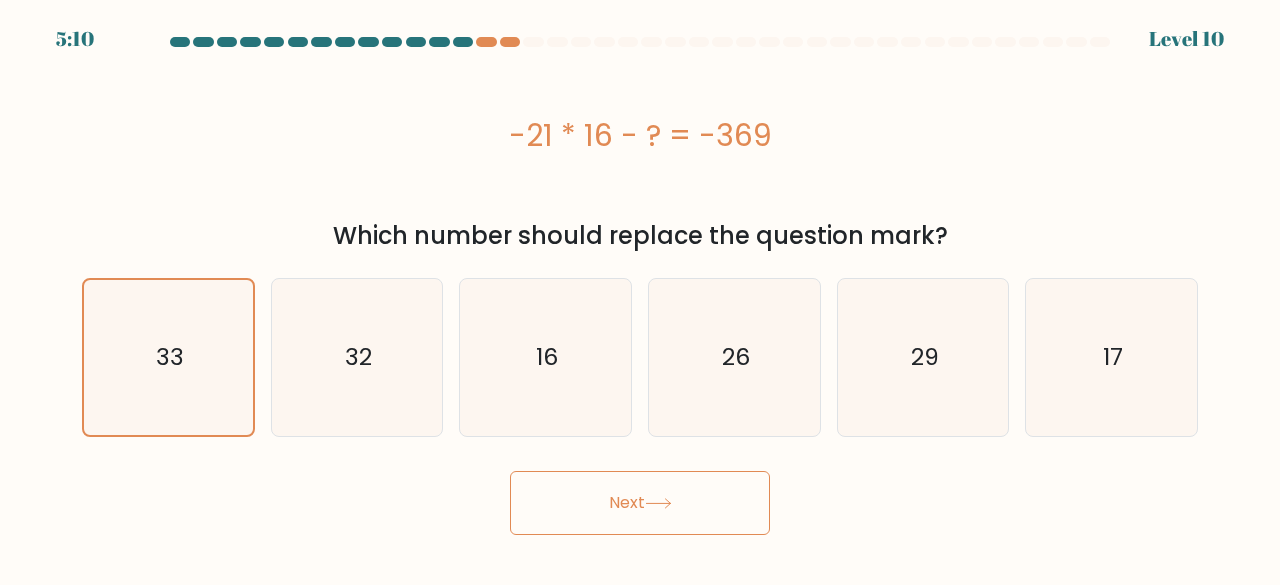 click on "Next" at bounding box center (640, 503) 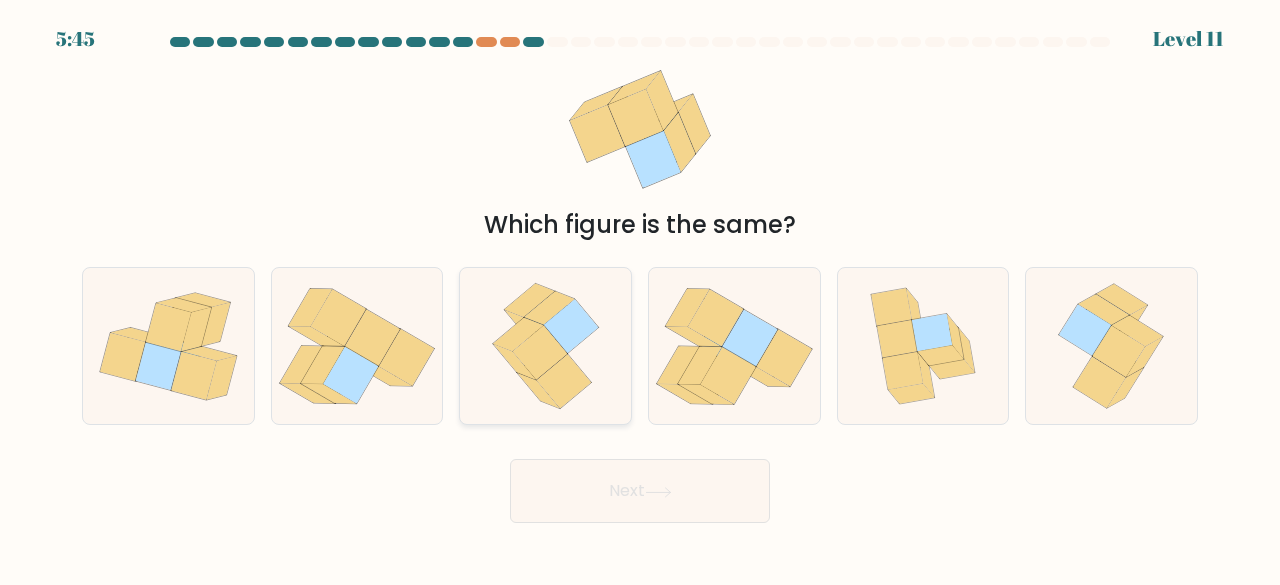 click 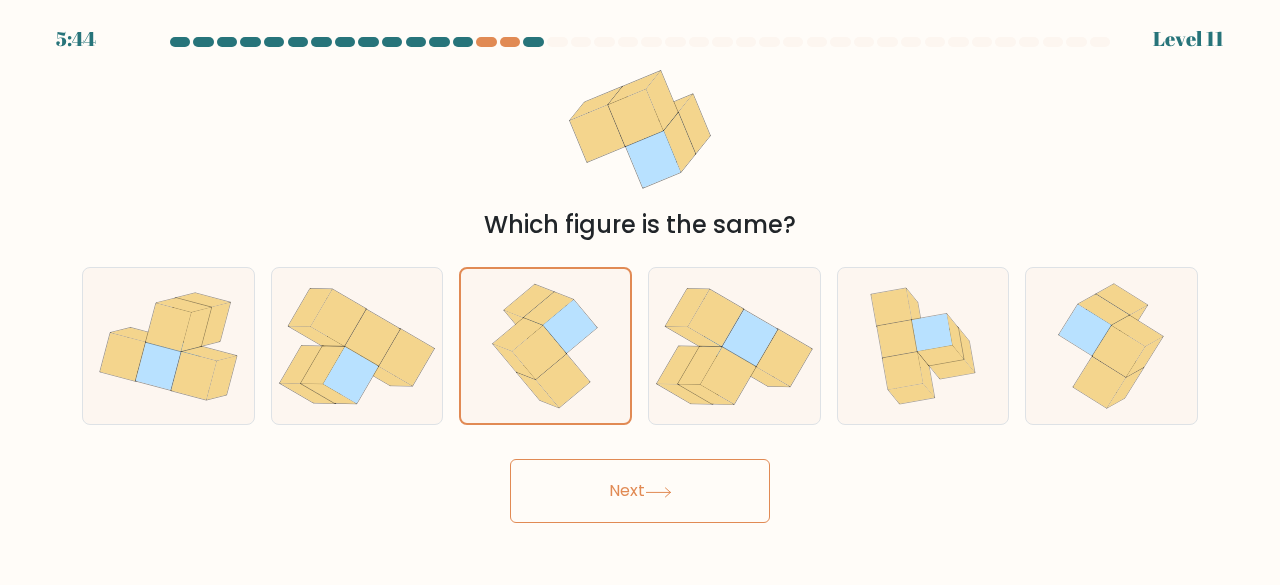 click on "Next" at bounding box center (640, 491) 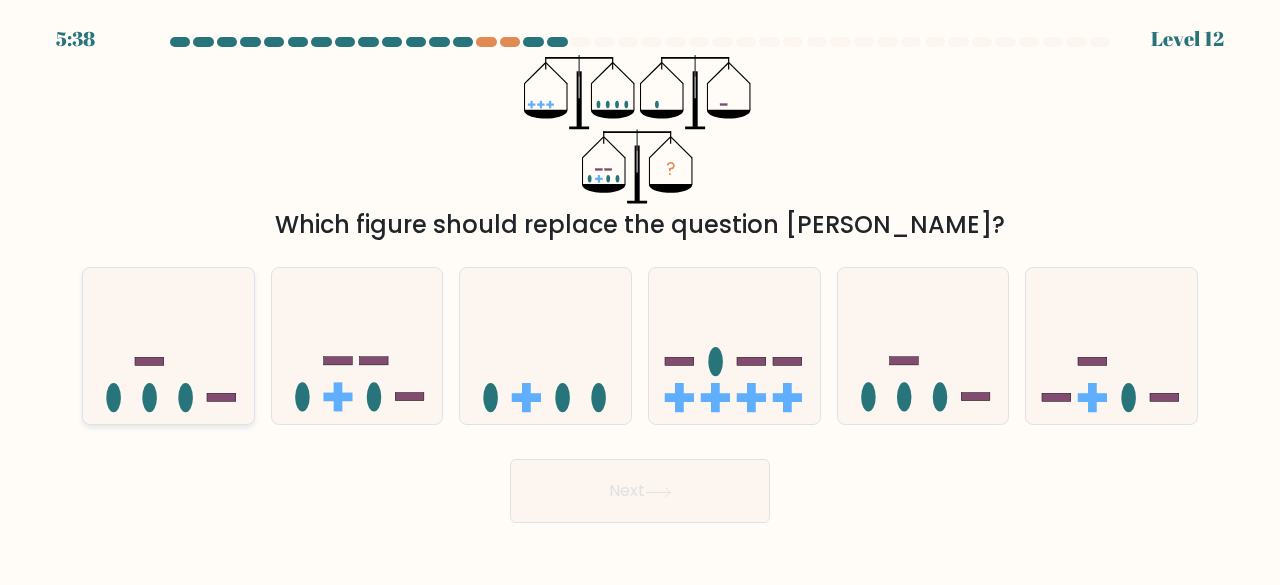 click 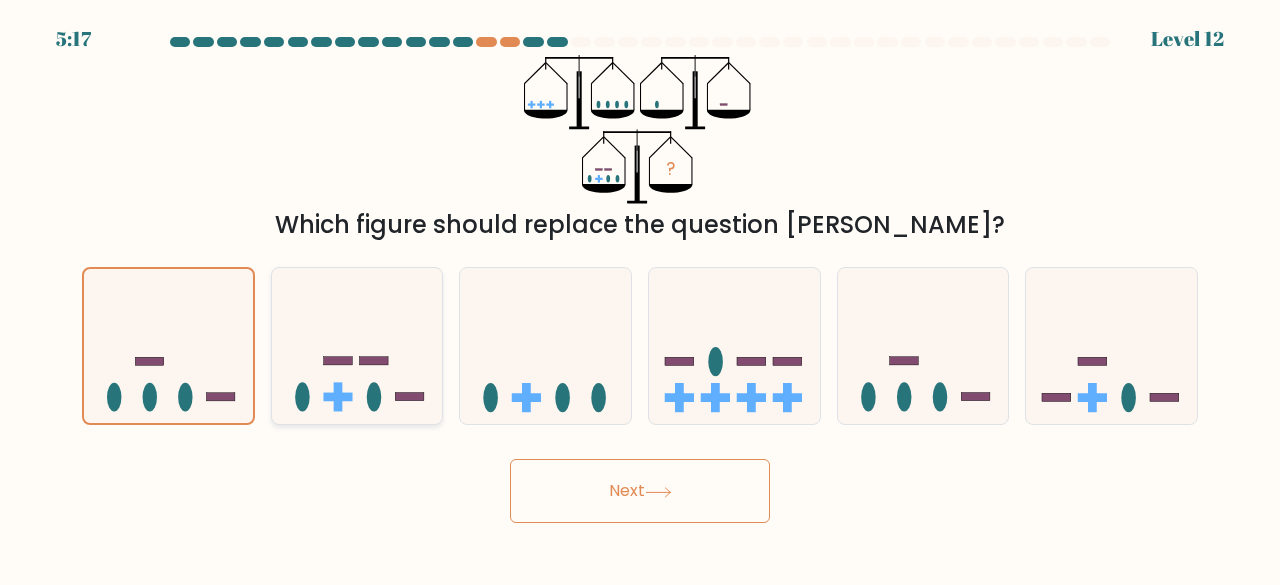click 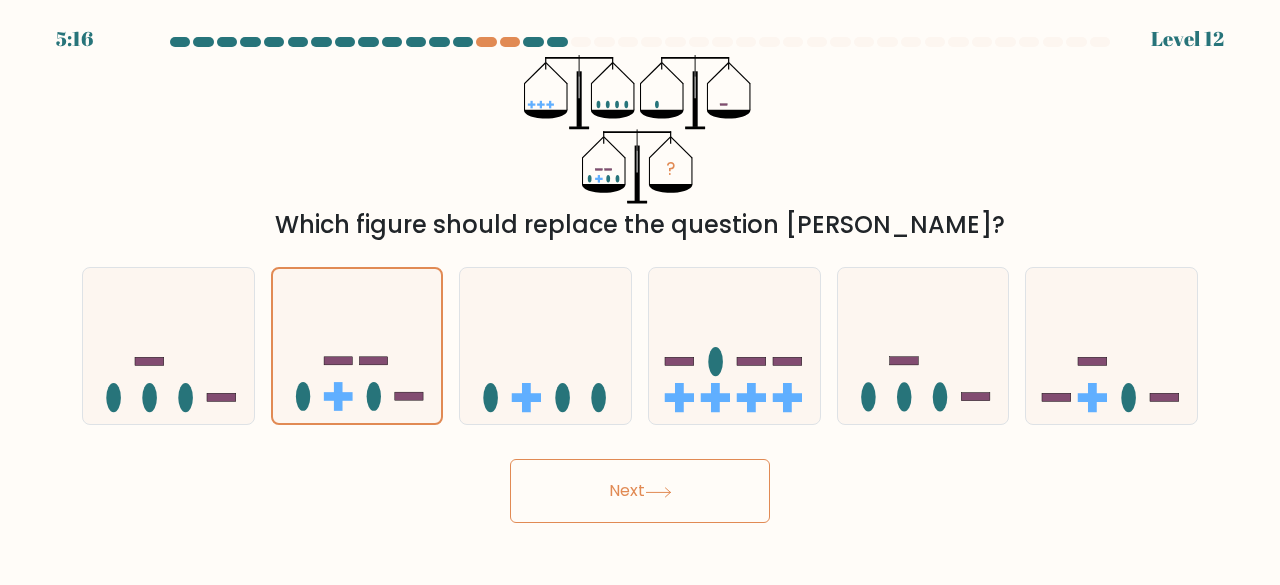 click on "Next" at bounding box center (640, 491) 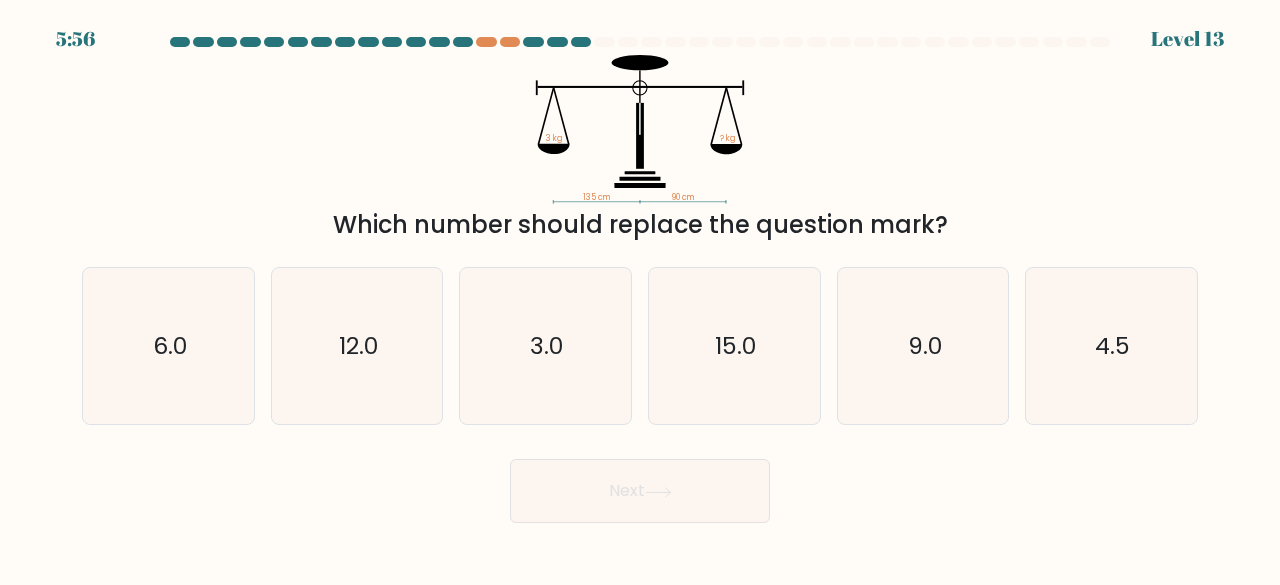 type 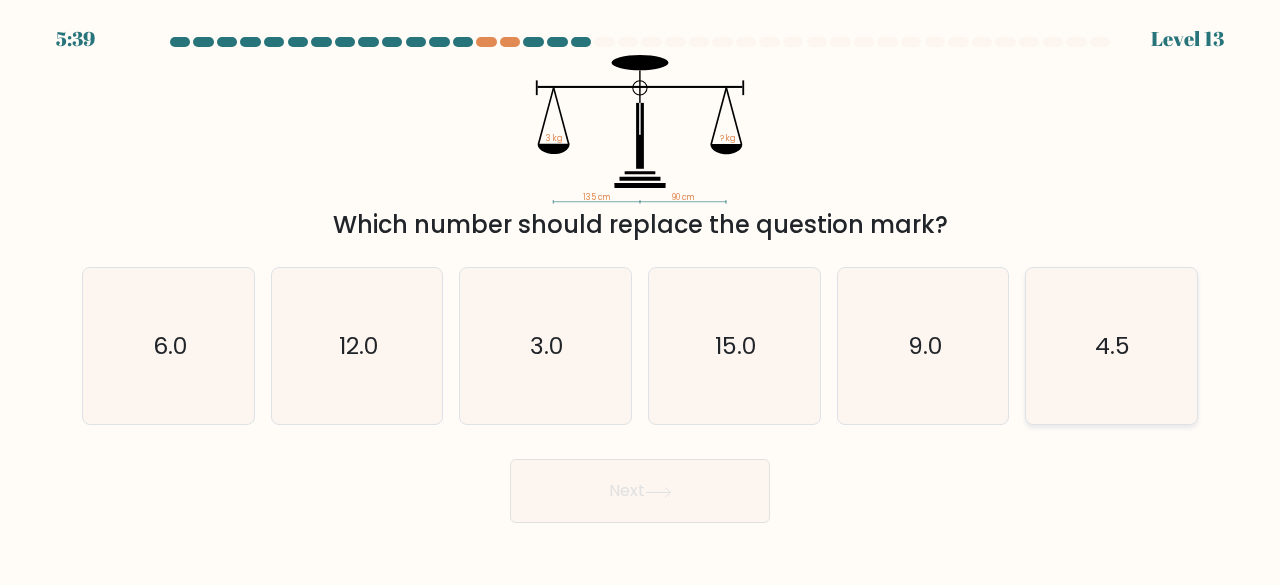 click on "4.5" 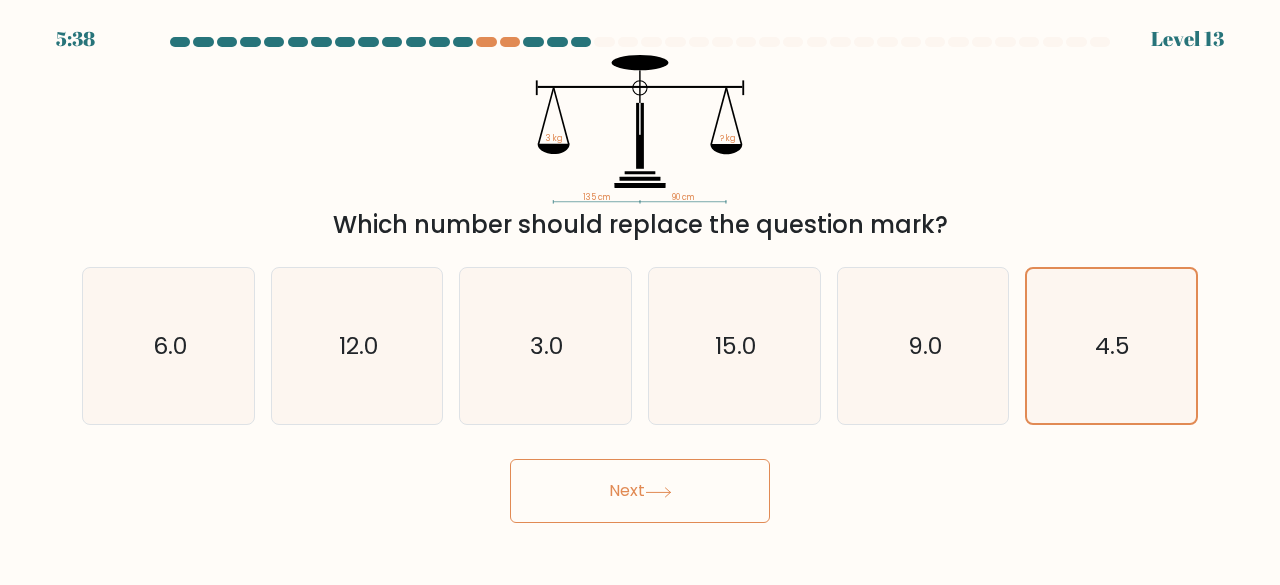 click on "Next" at bounding box center [640, 491] 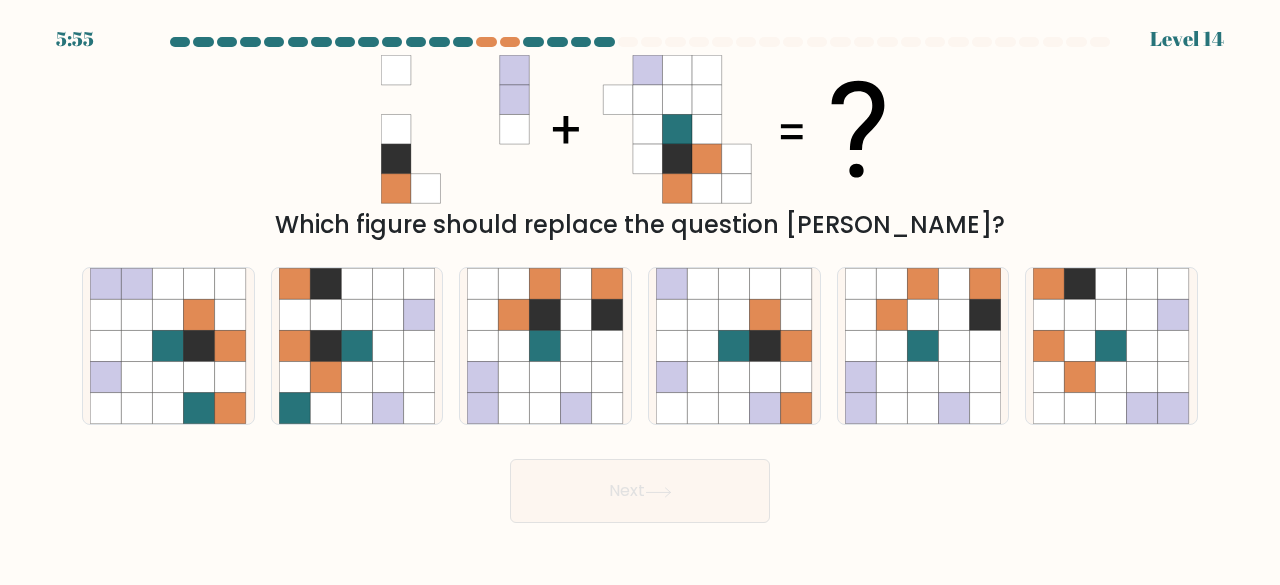 type 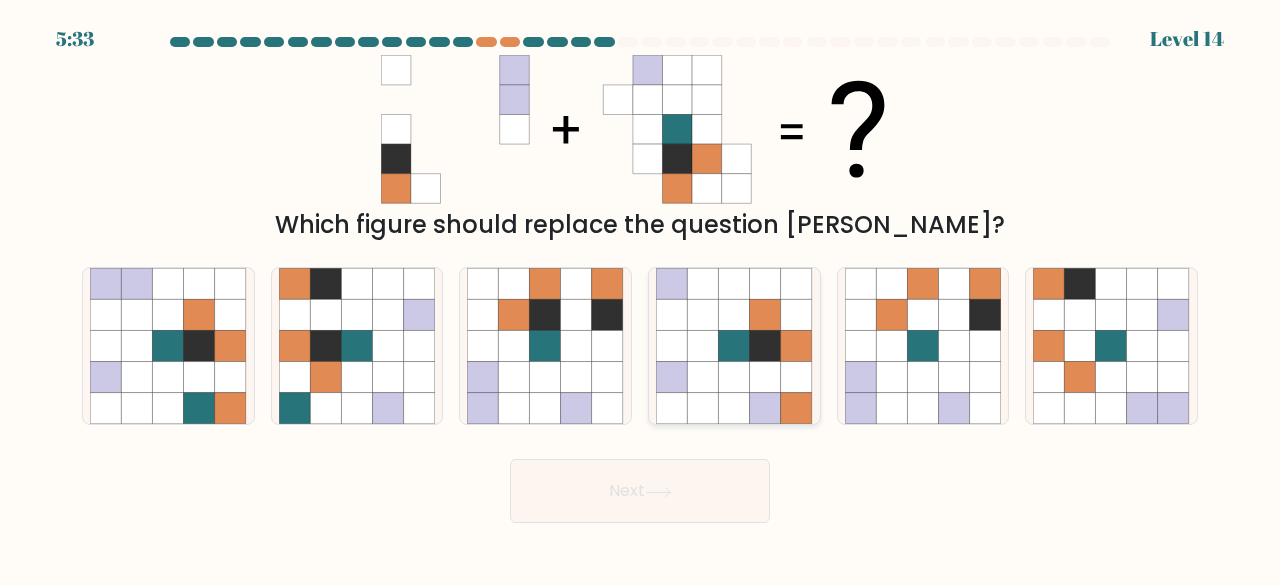 click 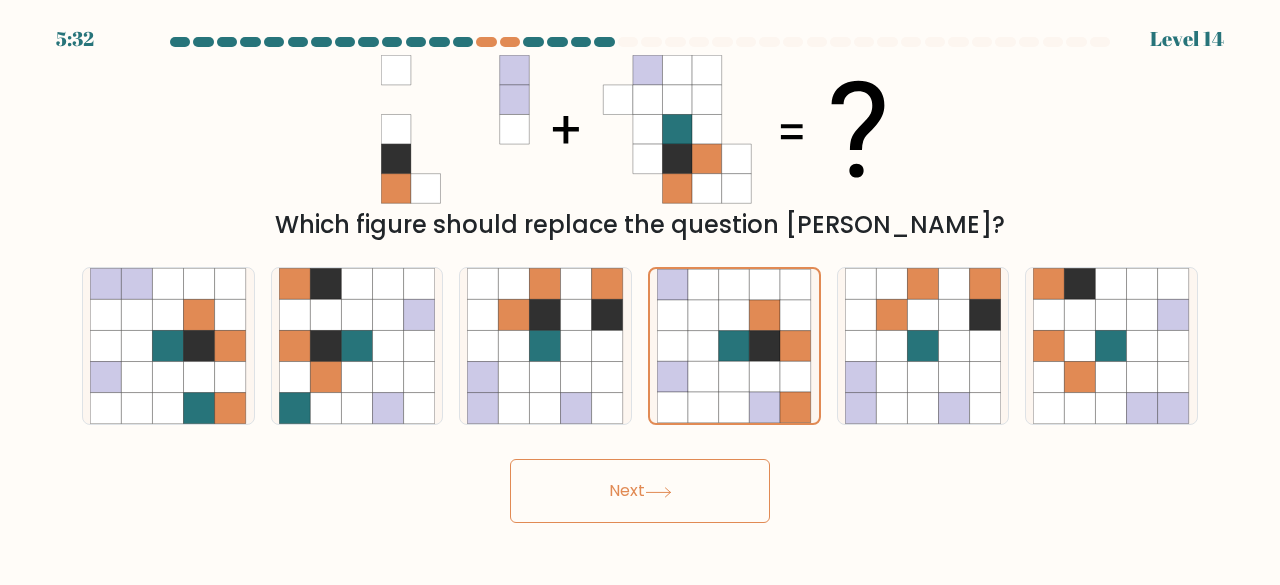 click on "Next" at bounding box center [640, 491] 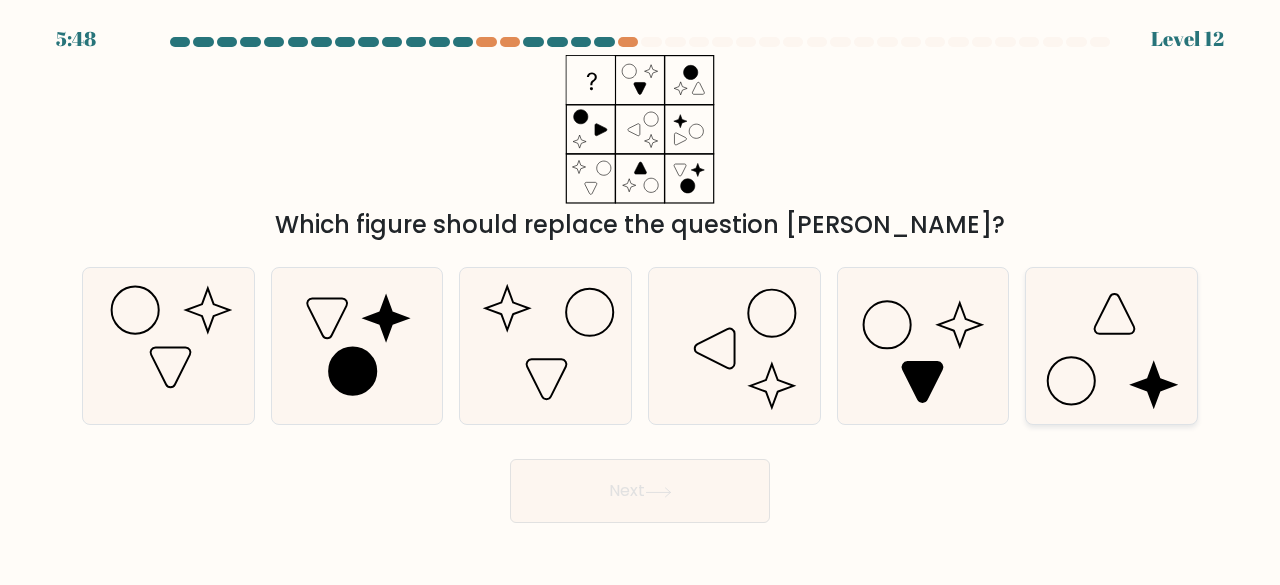 click 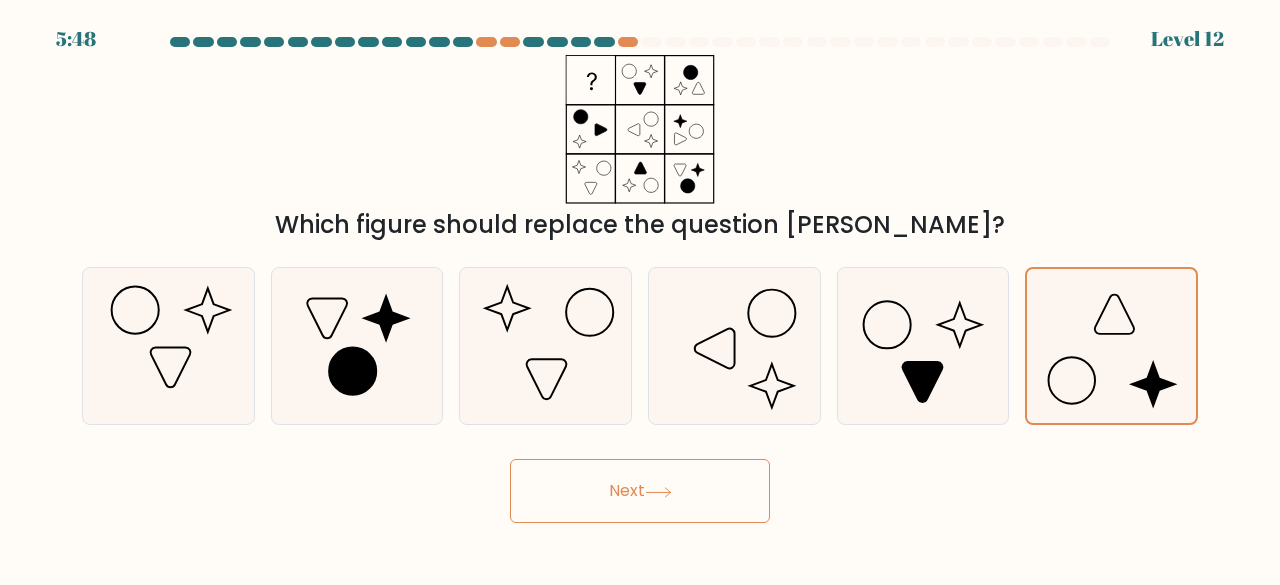 click on "Next" at bounding box center (640, 491) 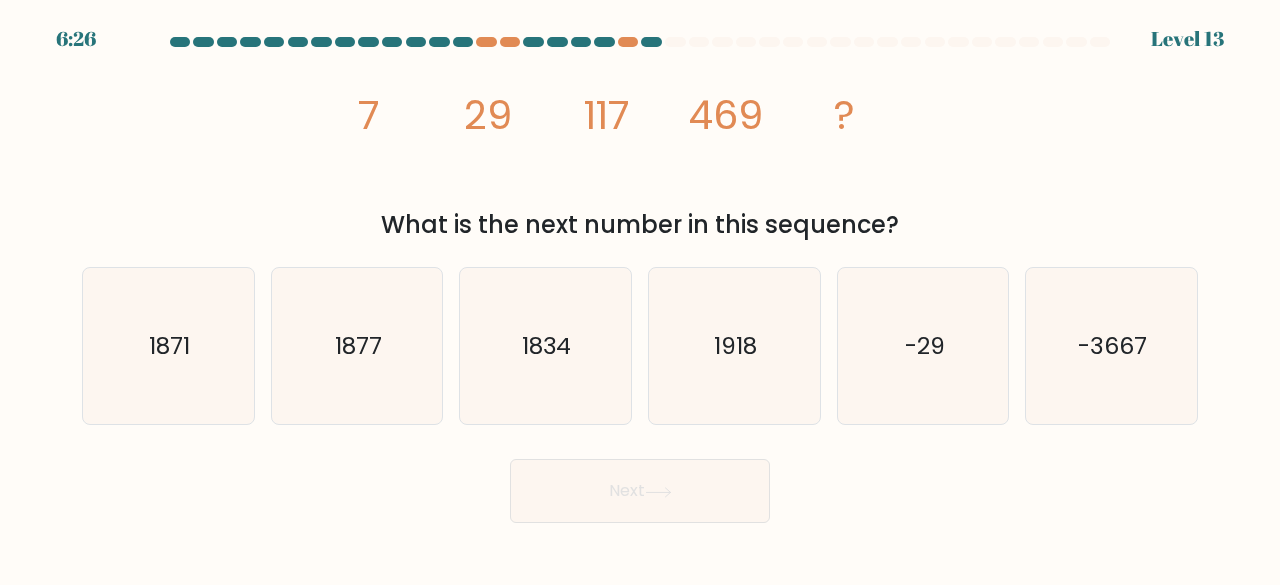 type 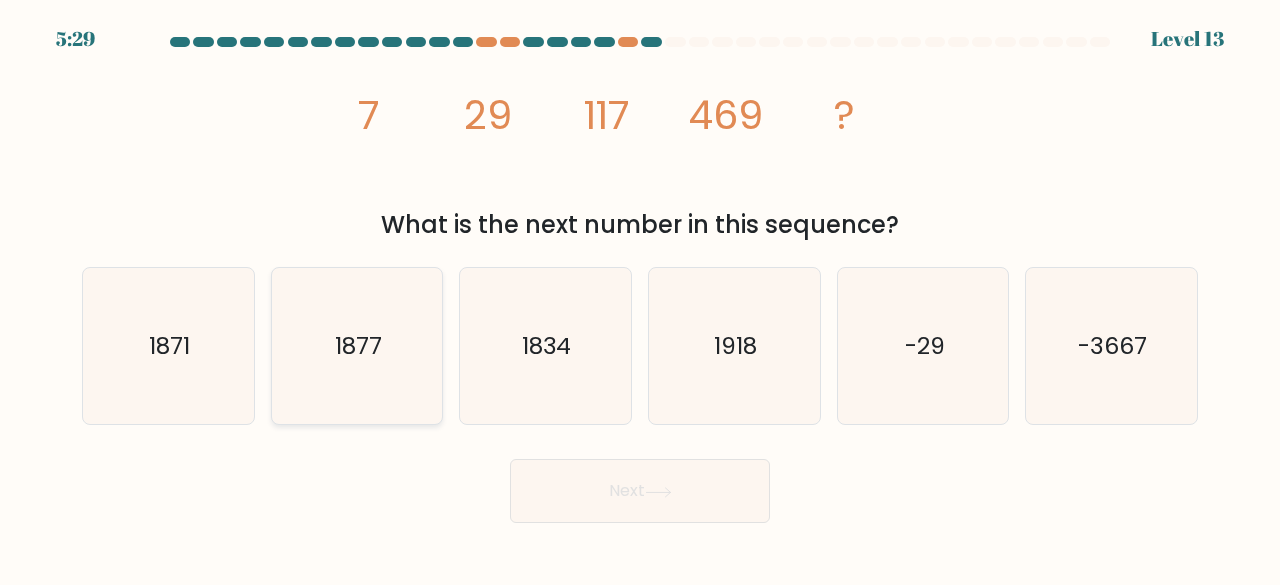 click on "1877" 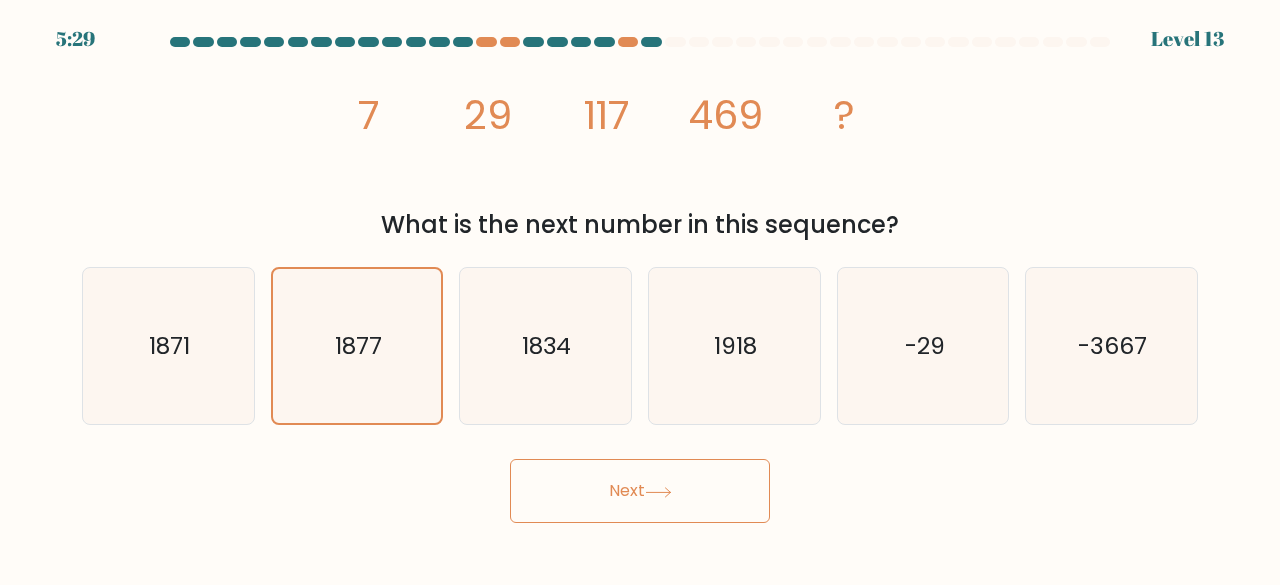 click on "Next" at bounding box center (640, 491) 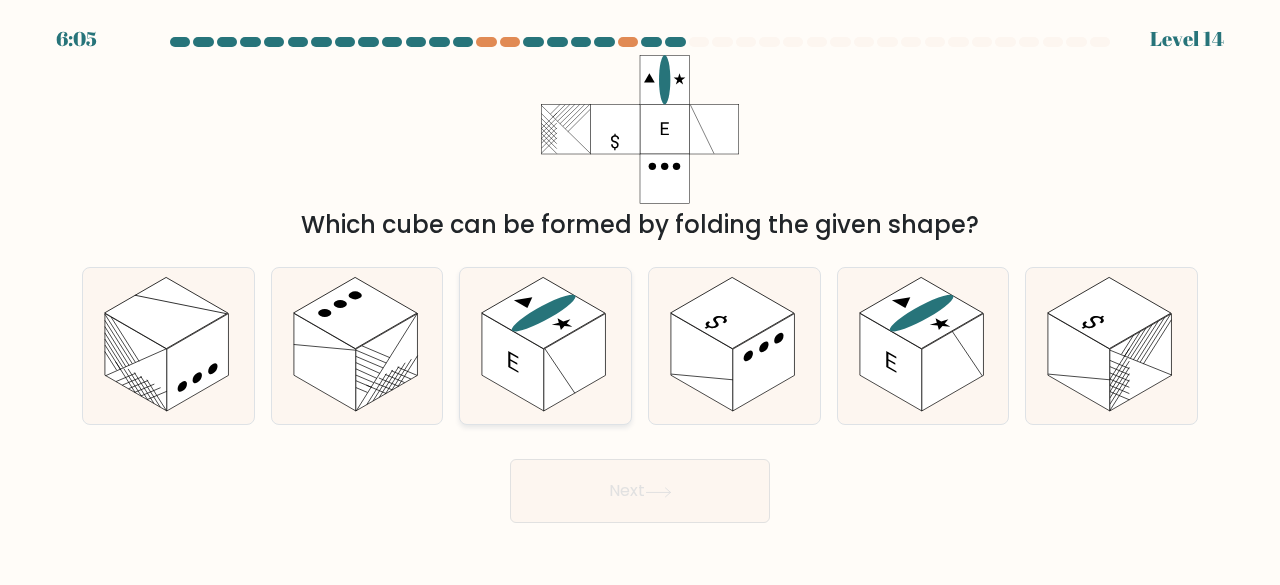 click 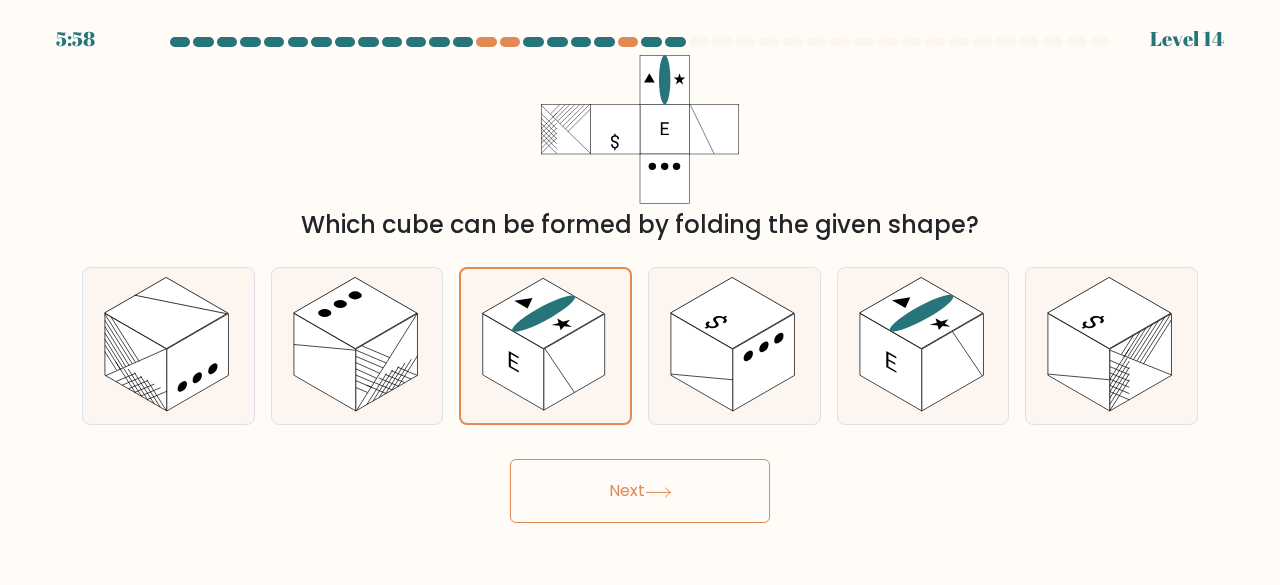 click on "Next" at bounding box center (640, 491) 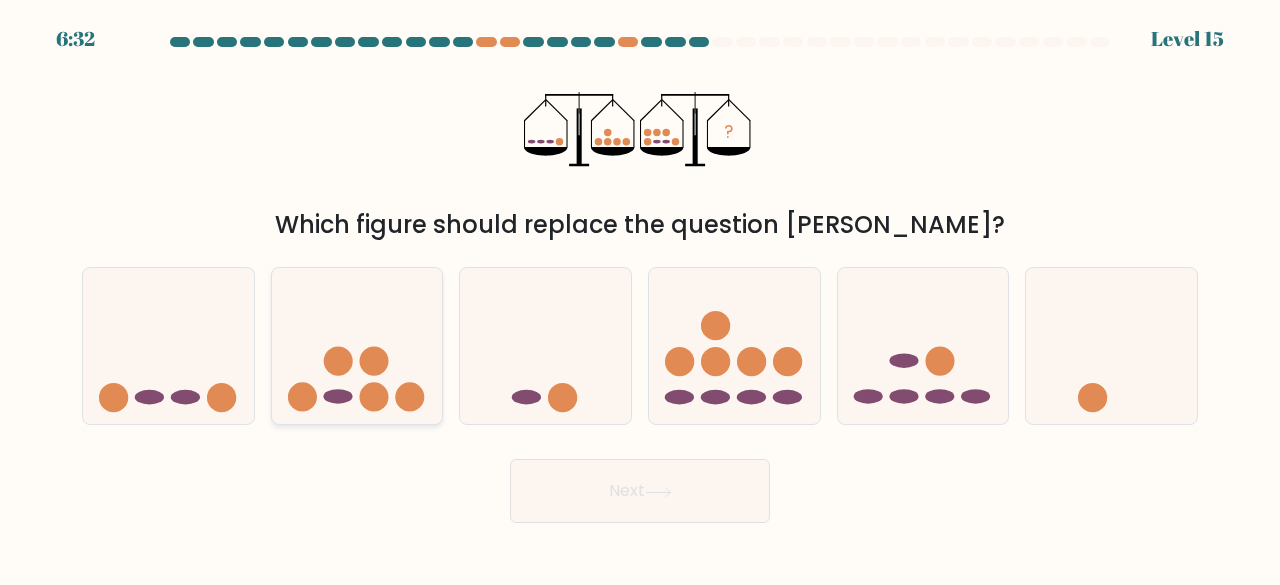 click 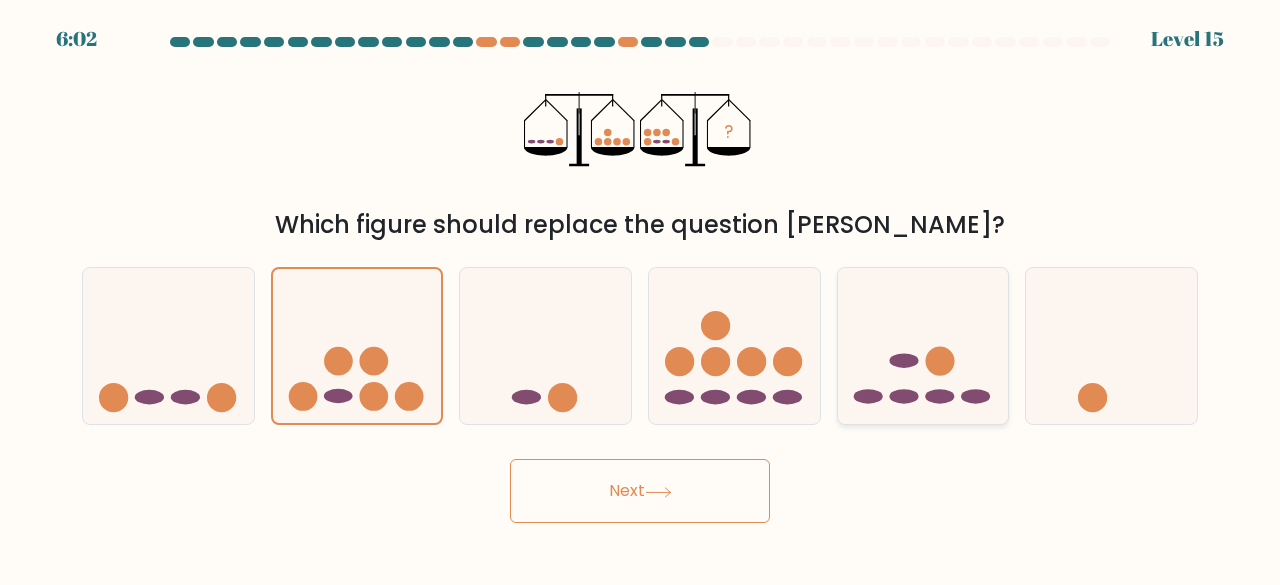 click 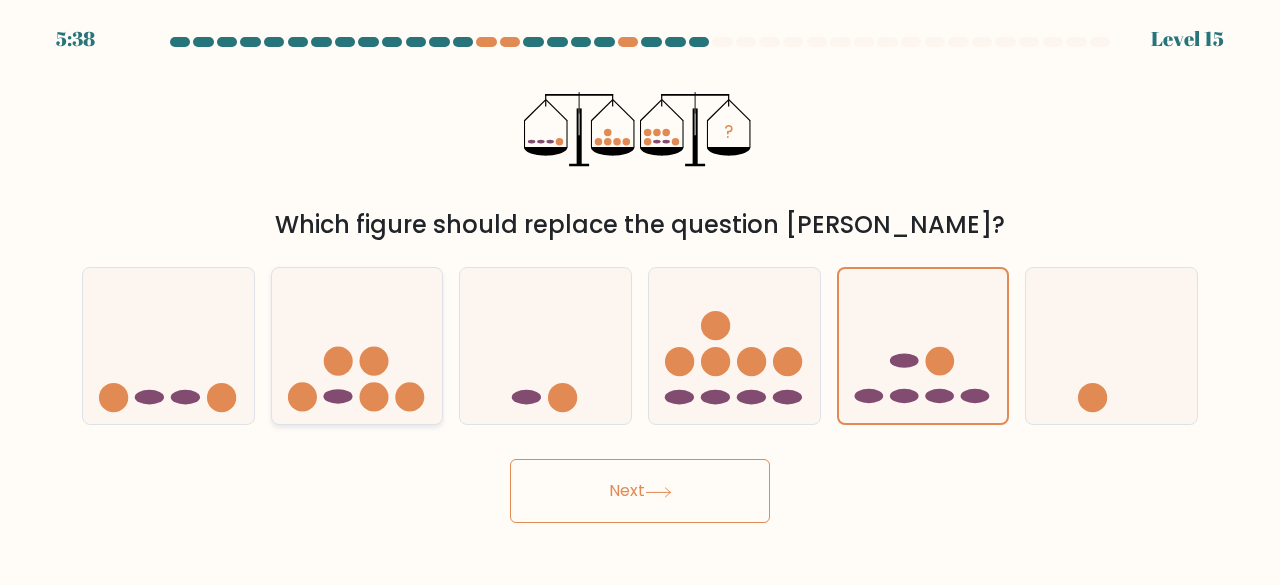 click 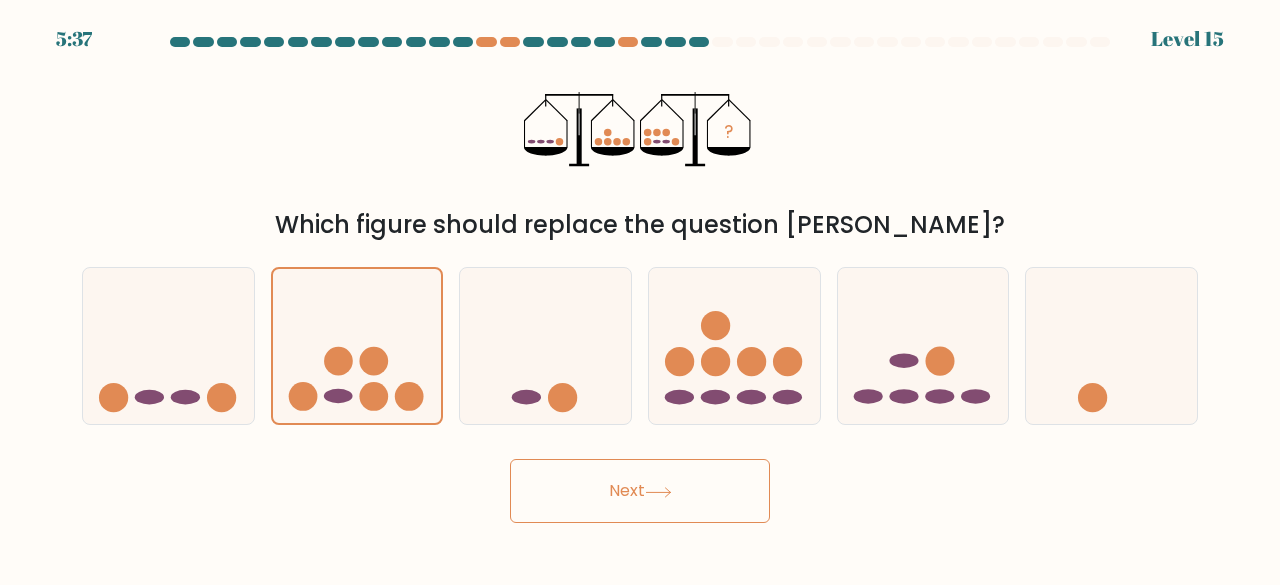 click on "Next" at bounding box center [640, 491] 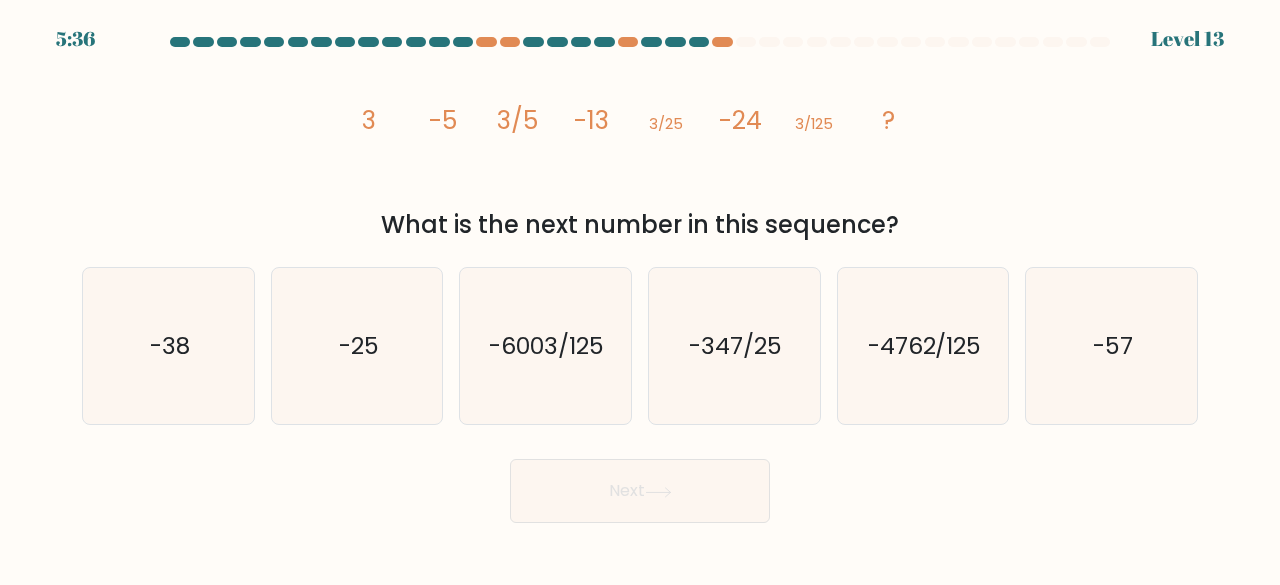click on "Next" at bounding box center [640, 491] 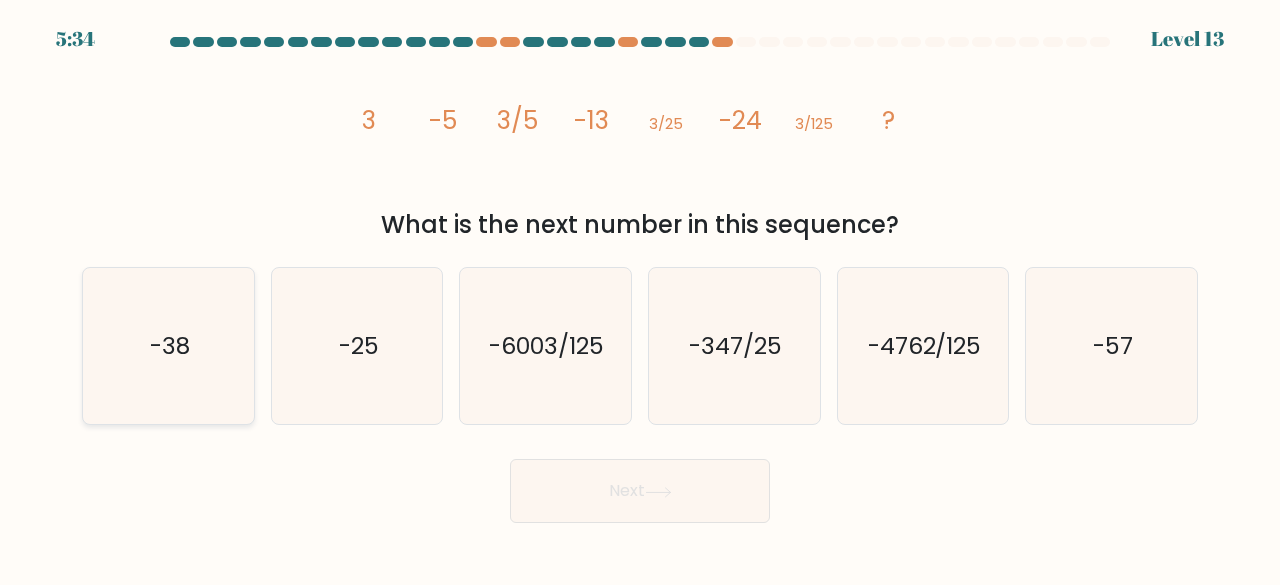 click on "-38" 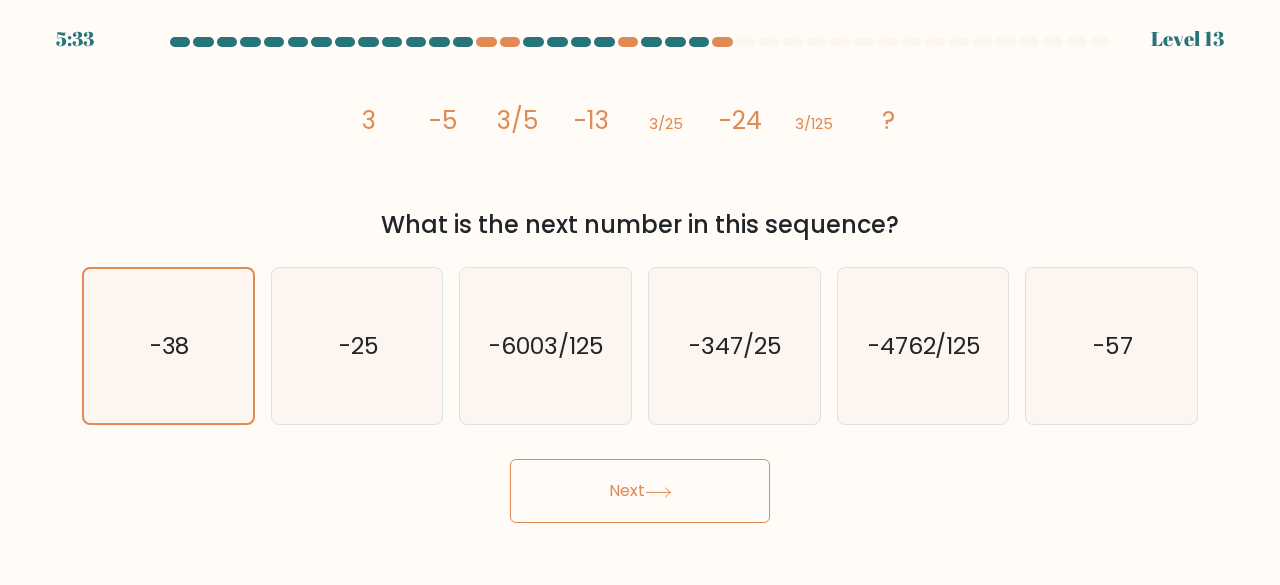 click on "Next" at bounding box center [640, 491] 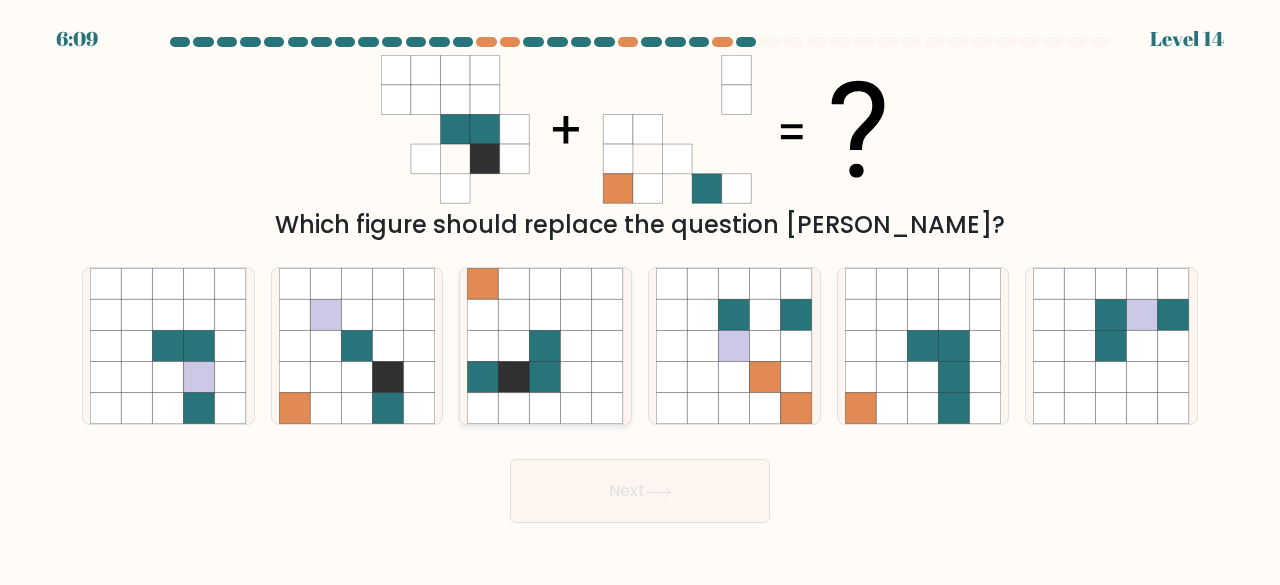 click 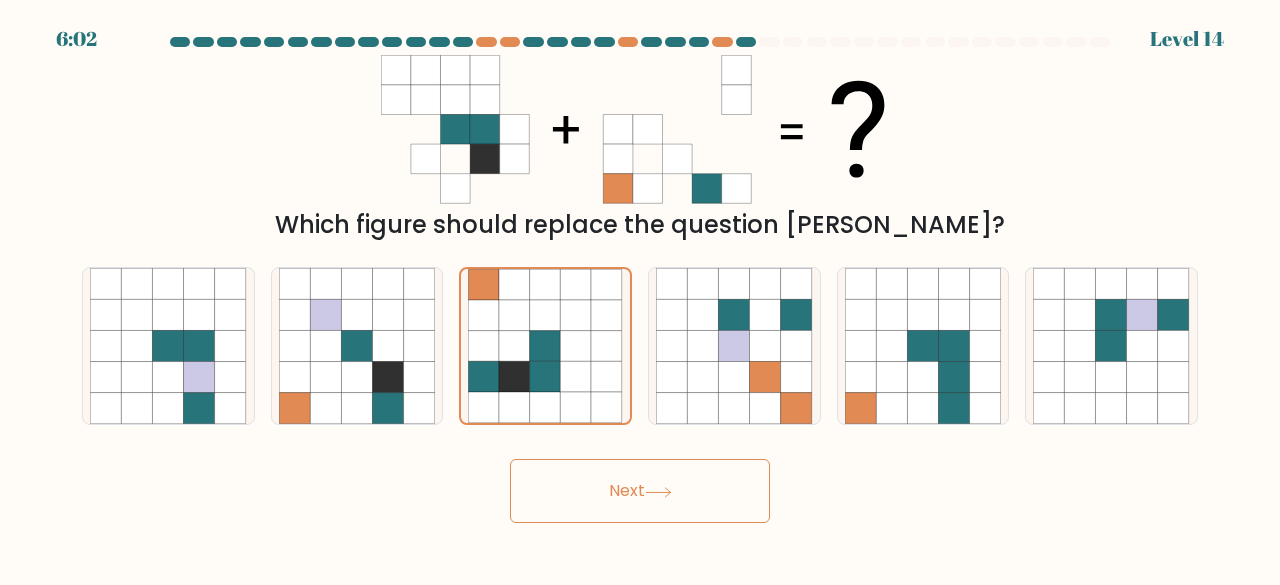 click on "Next" at bounding box center [640, 491] 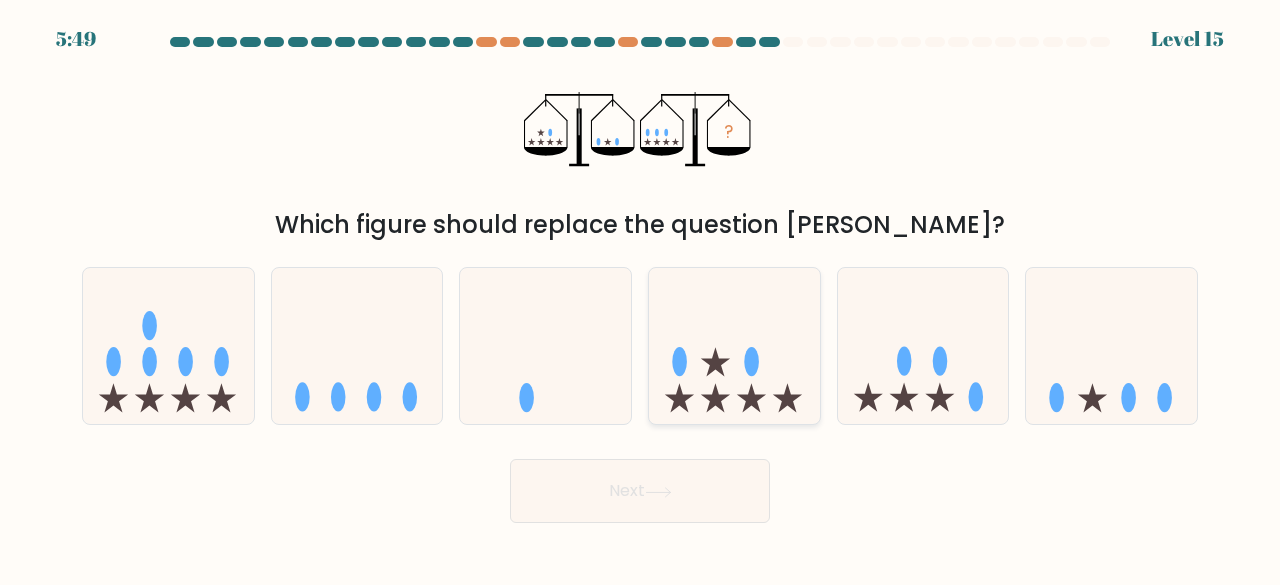 click 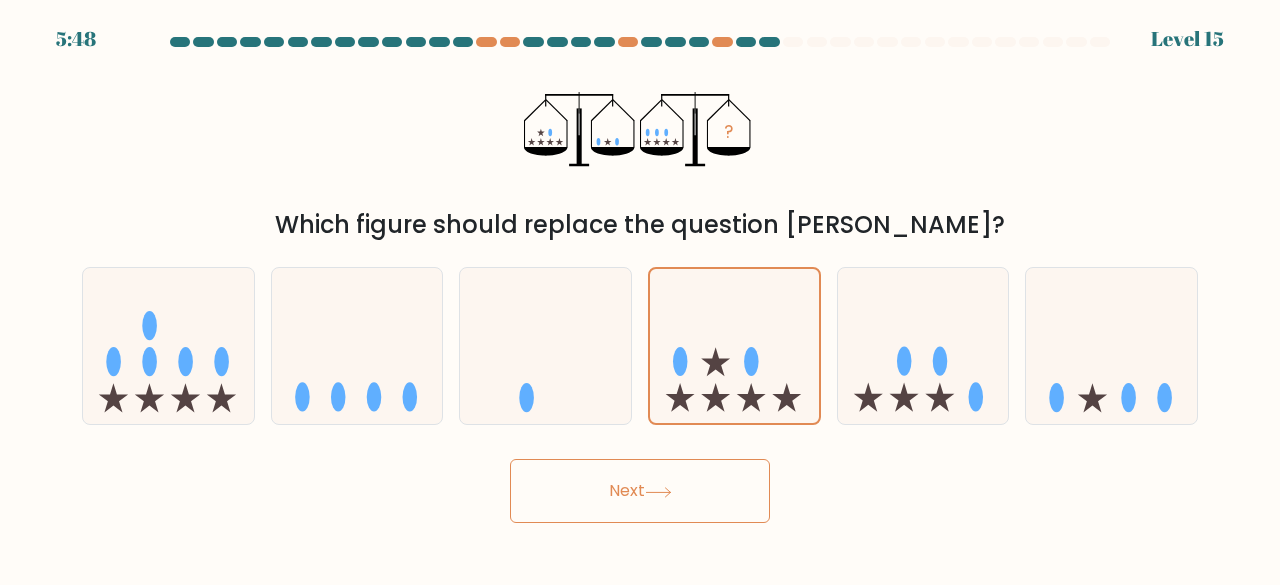 click on "Next" at bounding box center [640, 491] 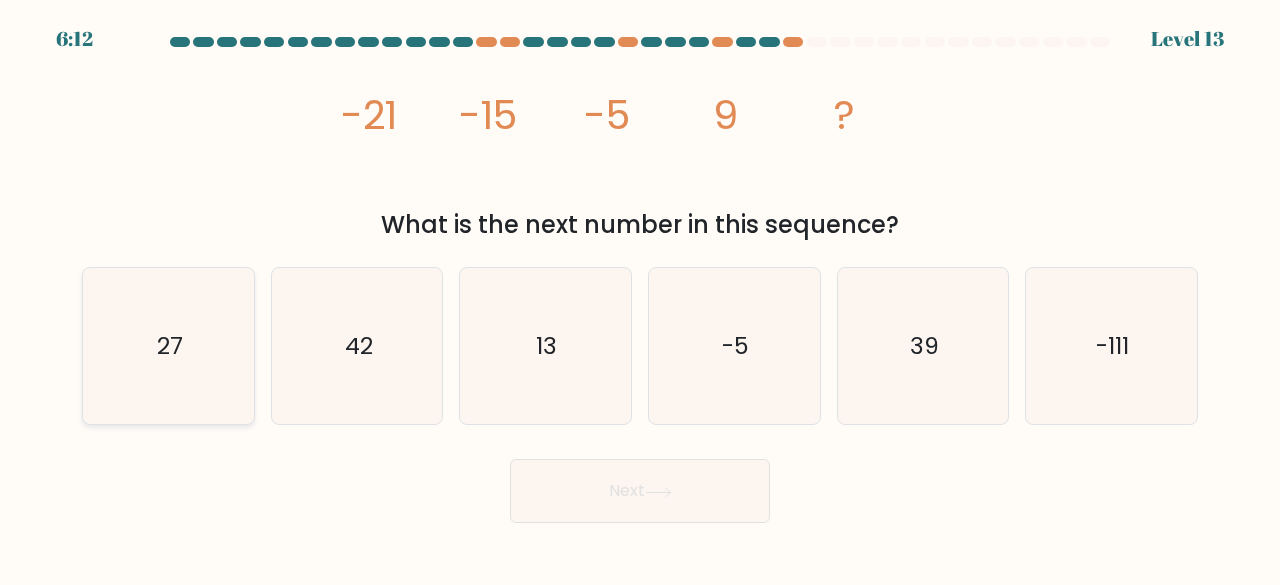 click on "27" 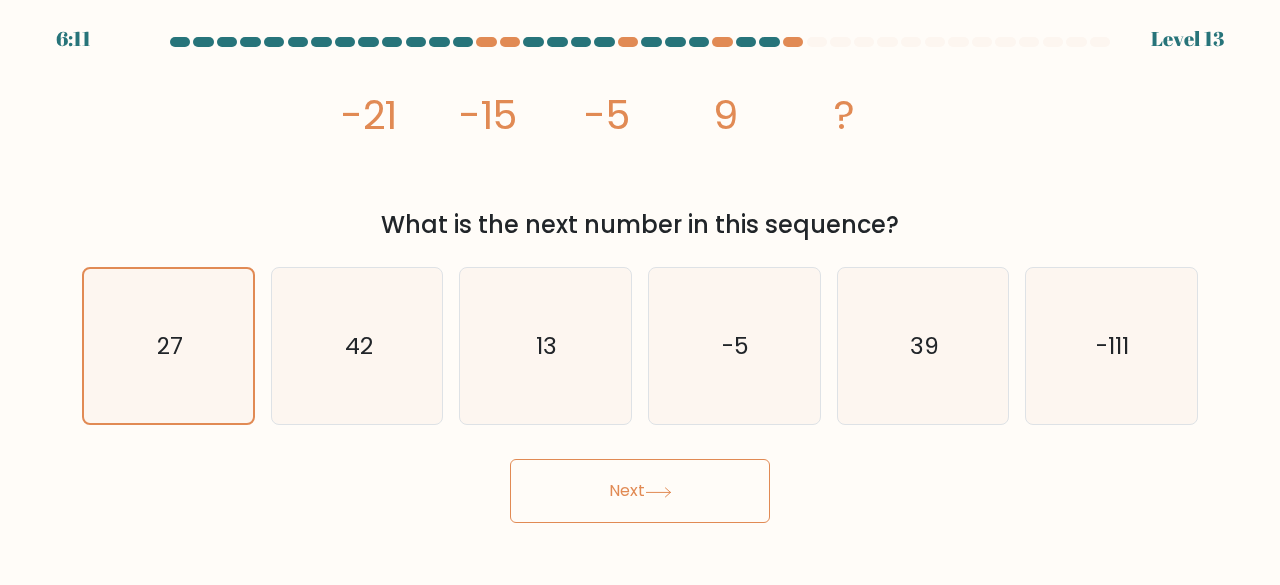 click on "Next" at bounding box center (640, 491) 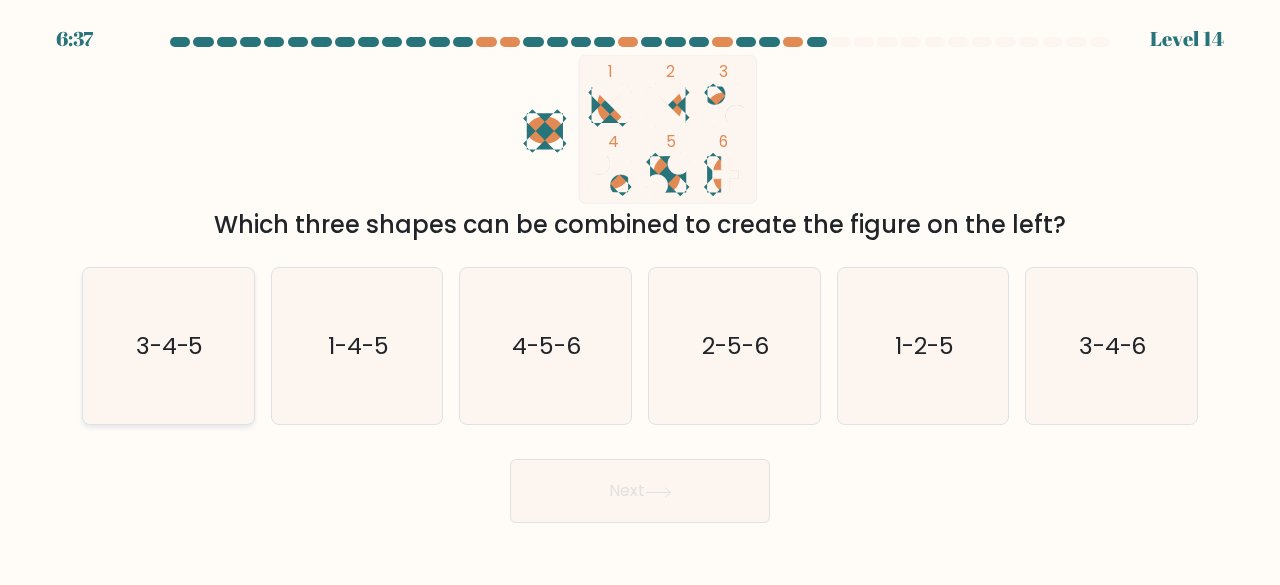 click on "3-4-5" 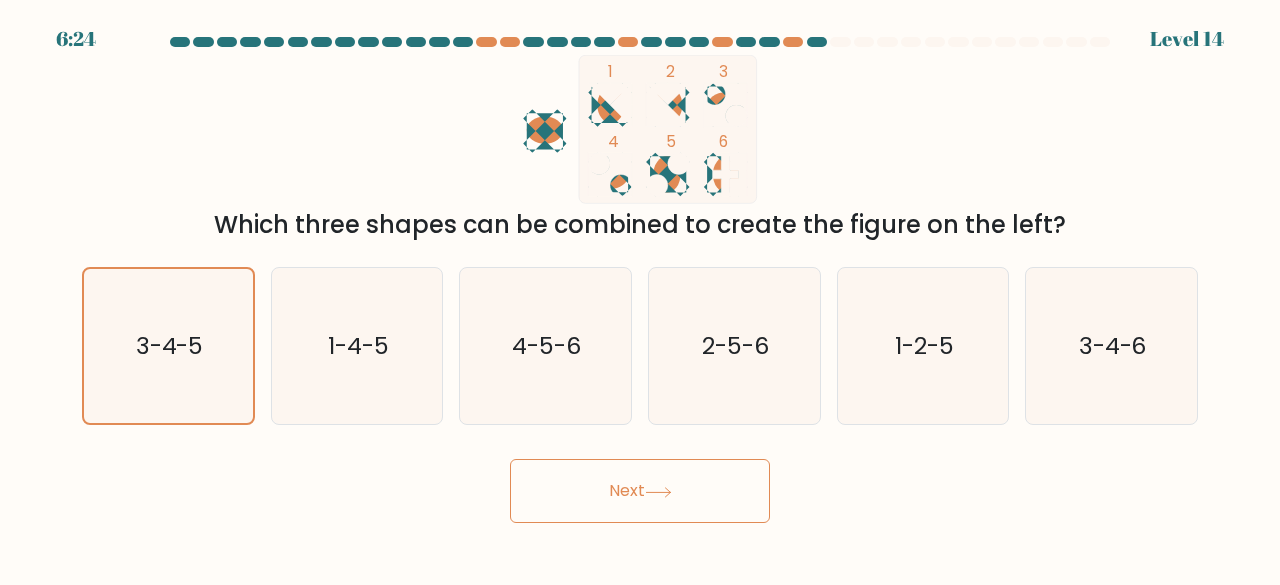 click on "Next" at bounding box center [640, 491] 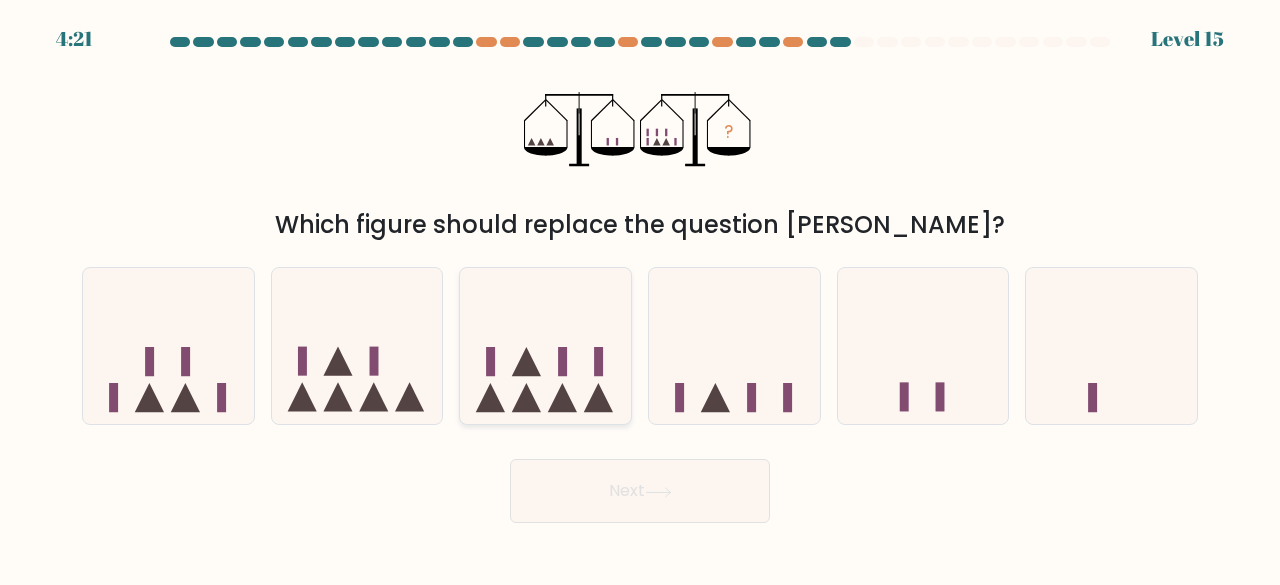 click 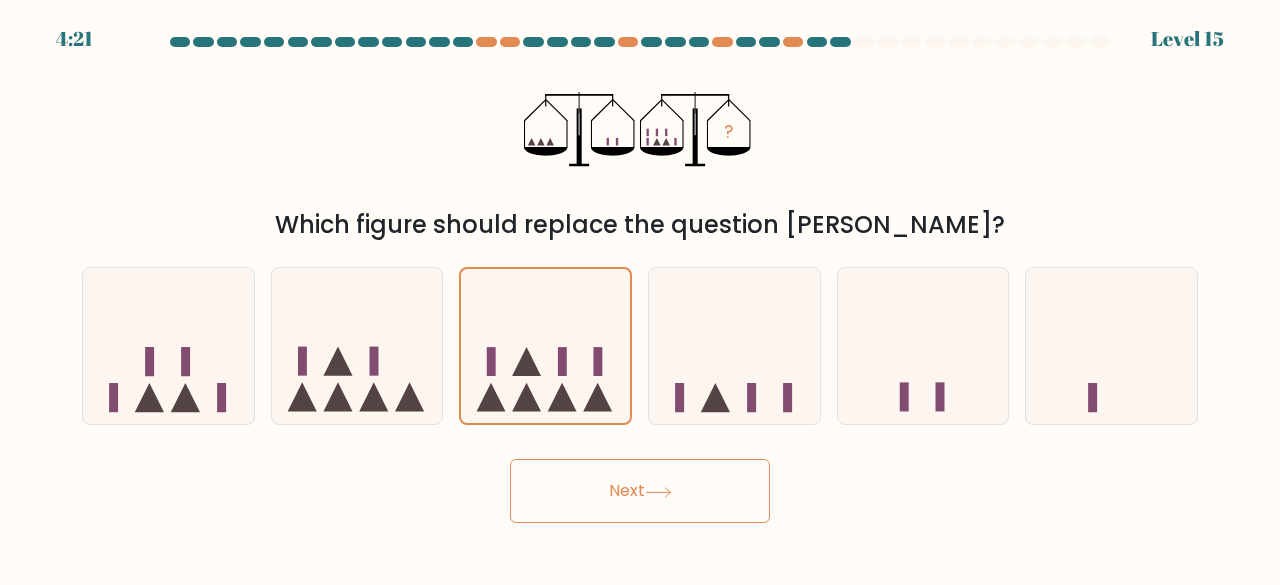 click on "Next" at bounding box center (640, 491) 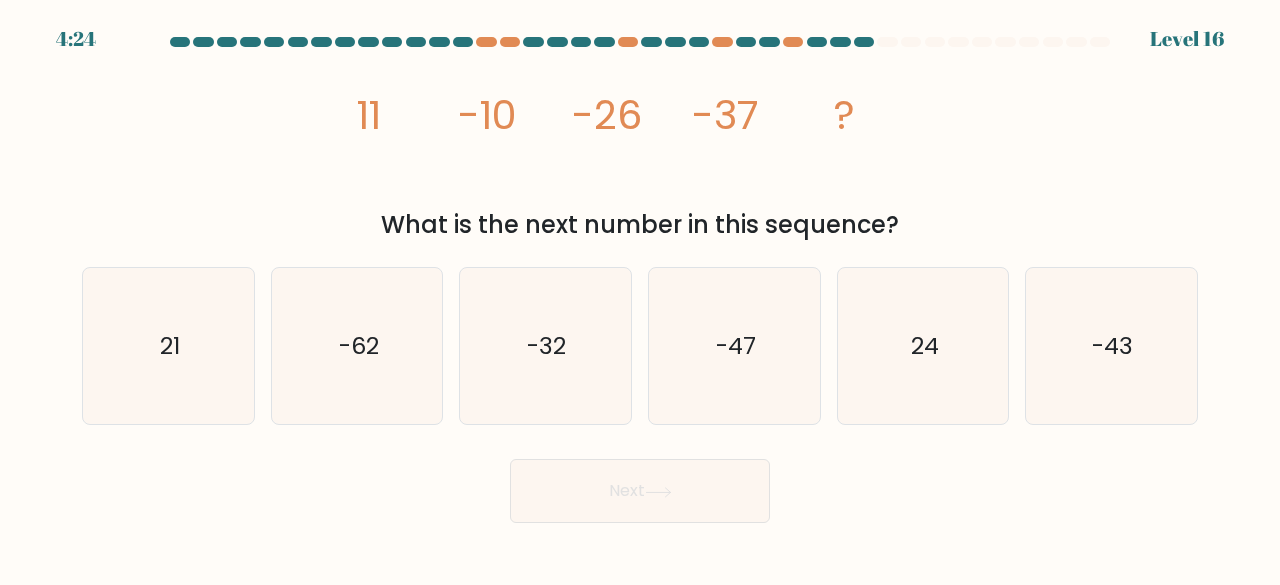click on "image/svg+xml
11
-10
-26
-37
?" 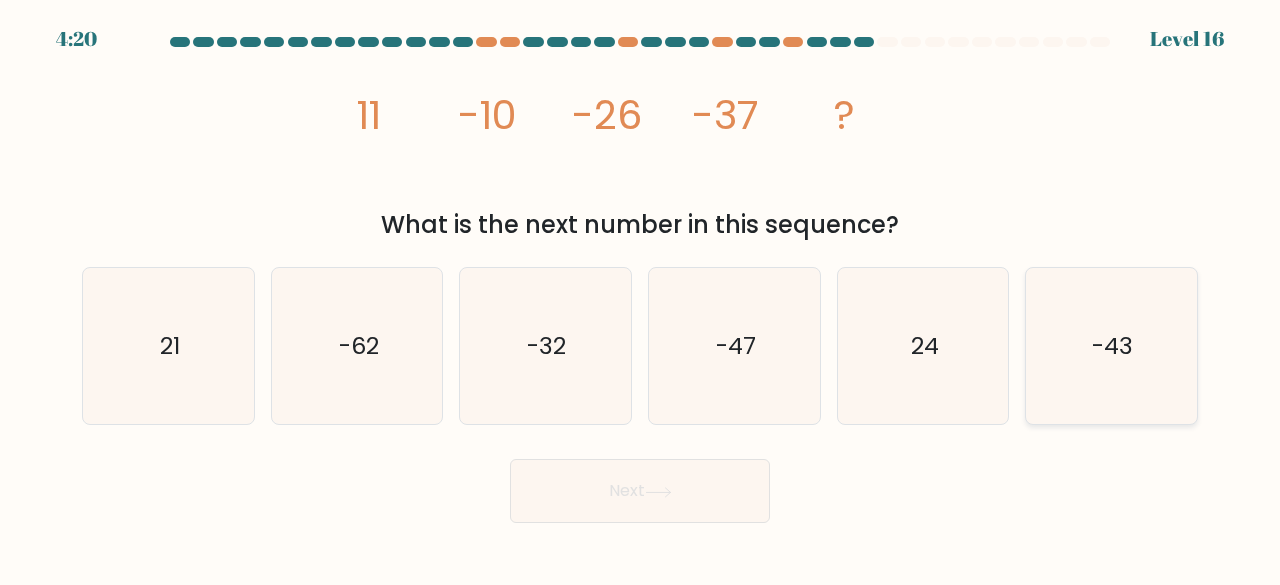 click on "-43" 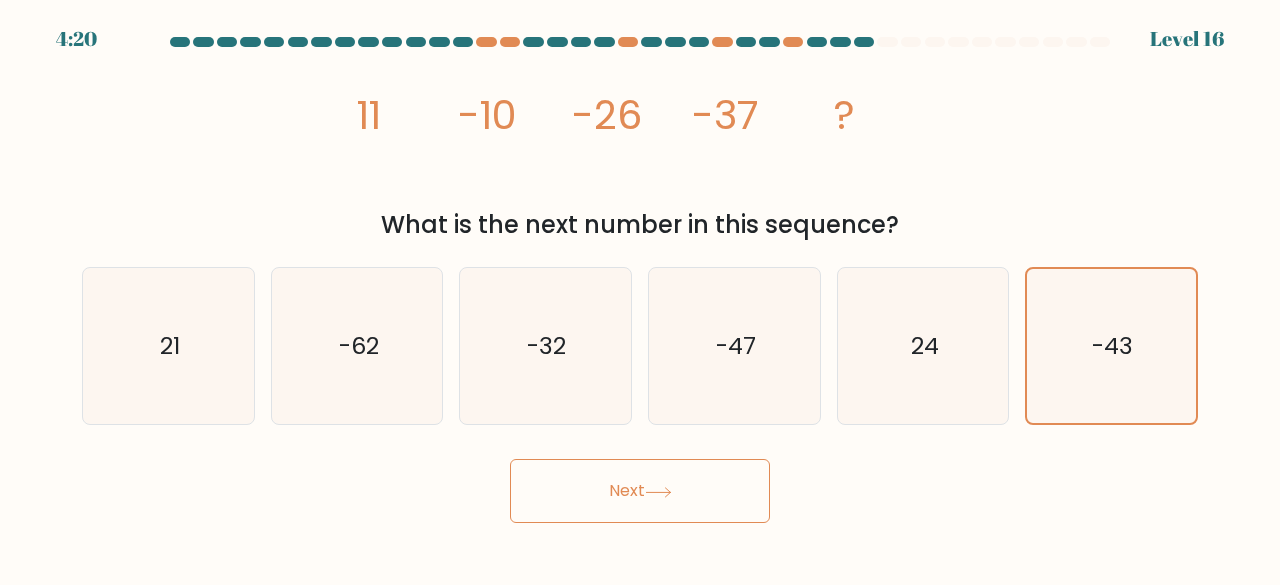 click on "Next" at bounding box center [640, 491] 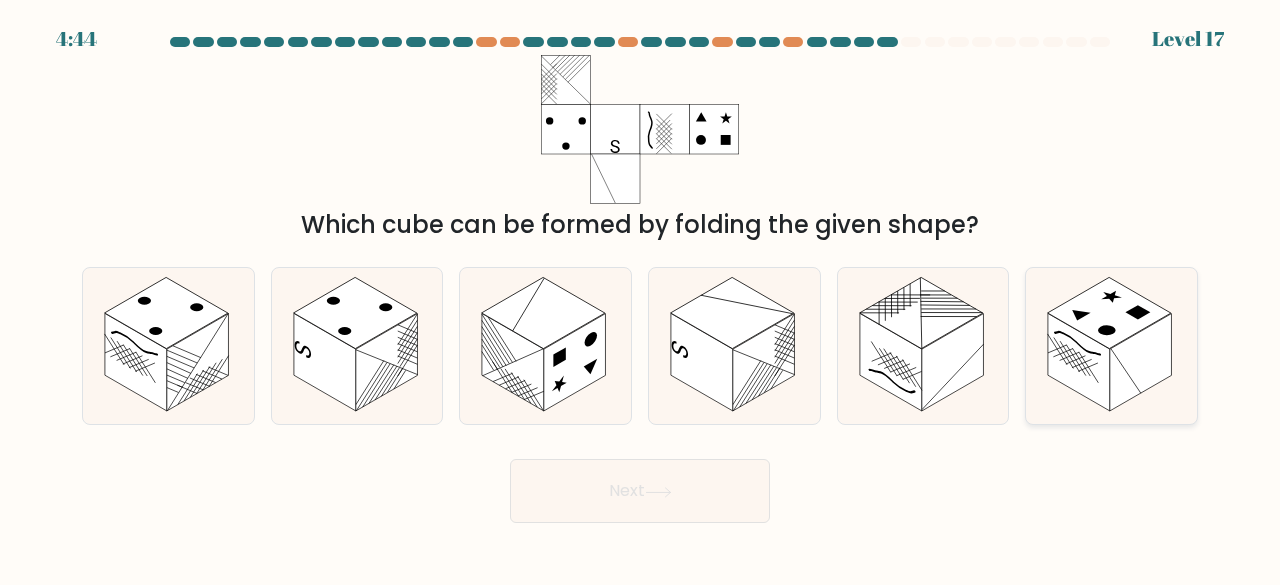 click 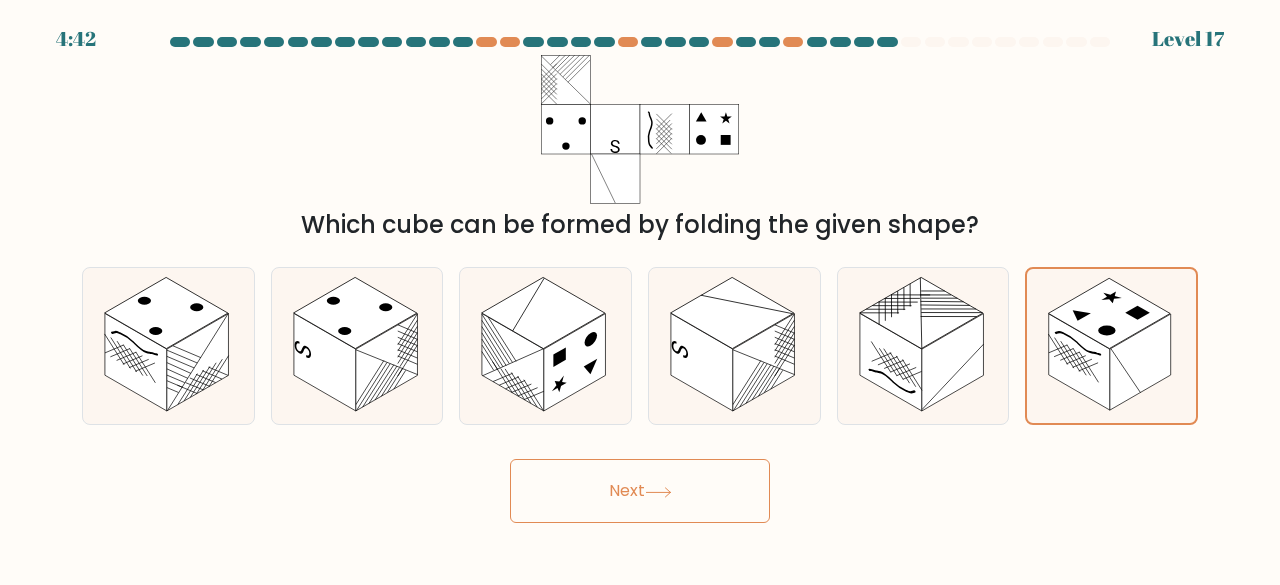 click on "Next" at bounding box center (640, 491) 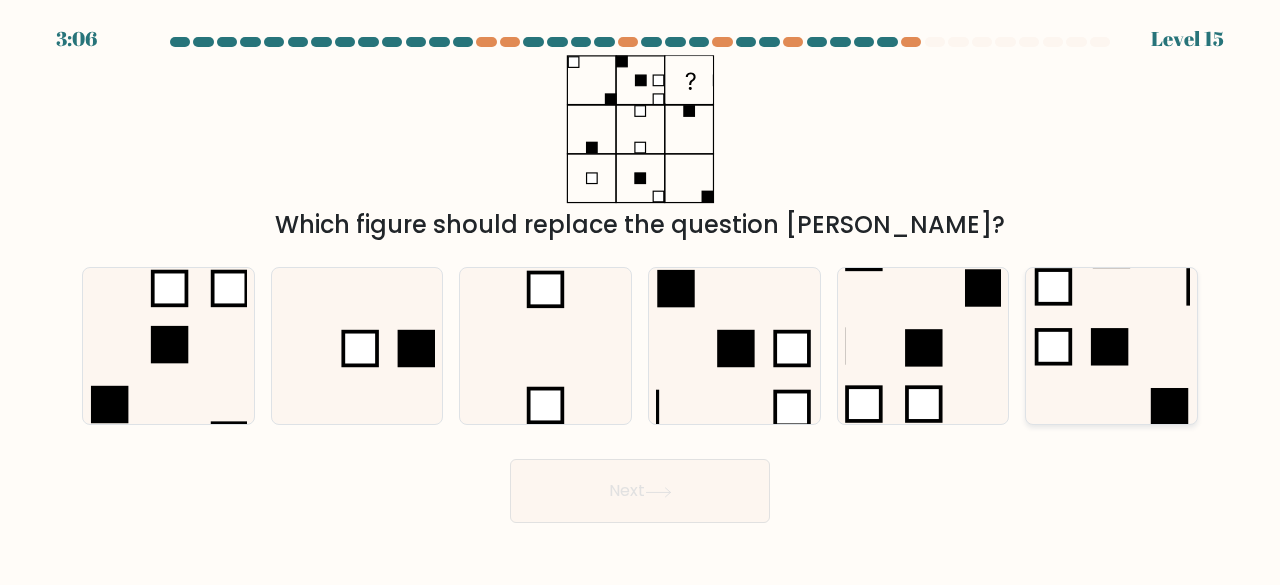 click 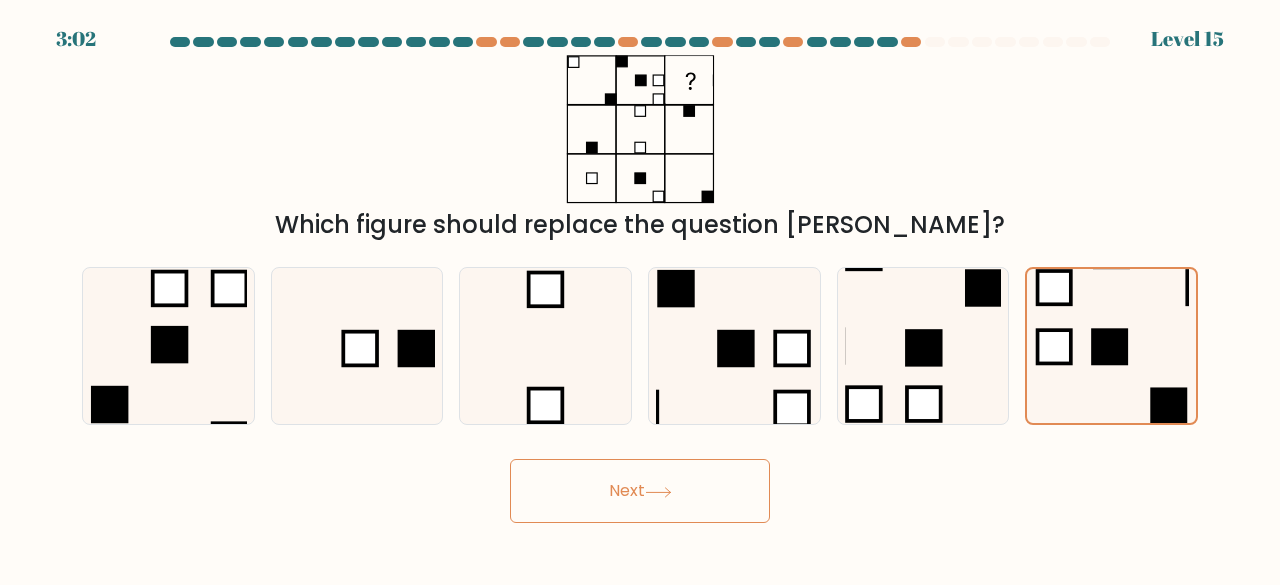 click on "Next" at bounding box center [640, 491] 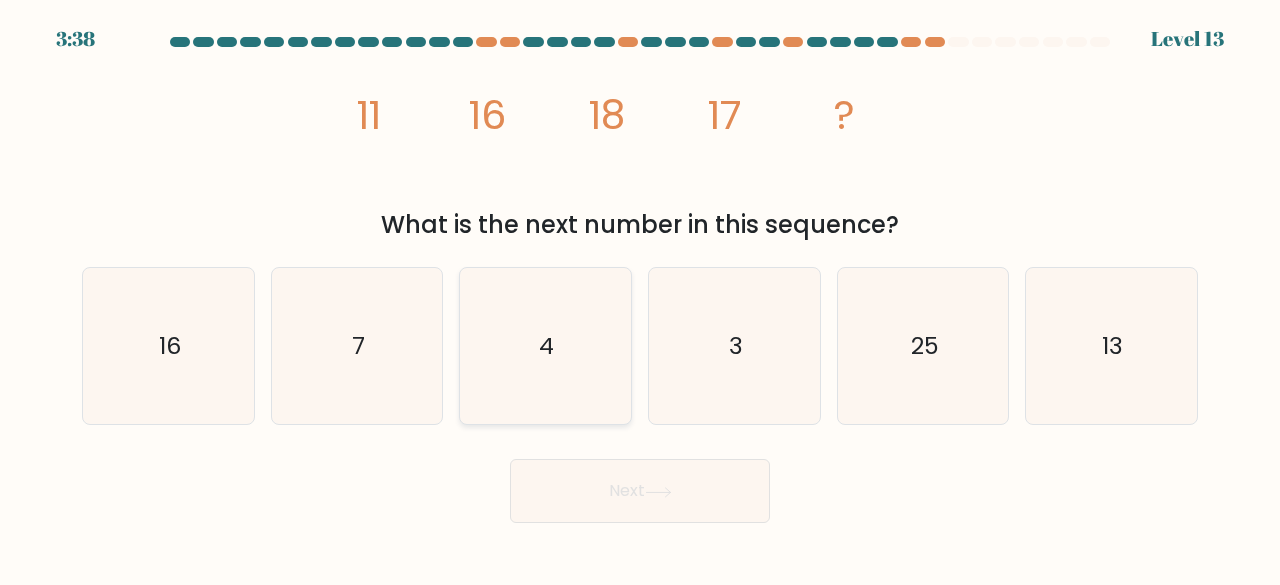 click on "4" 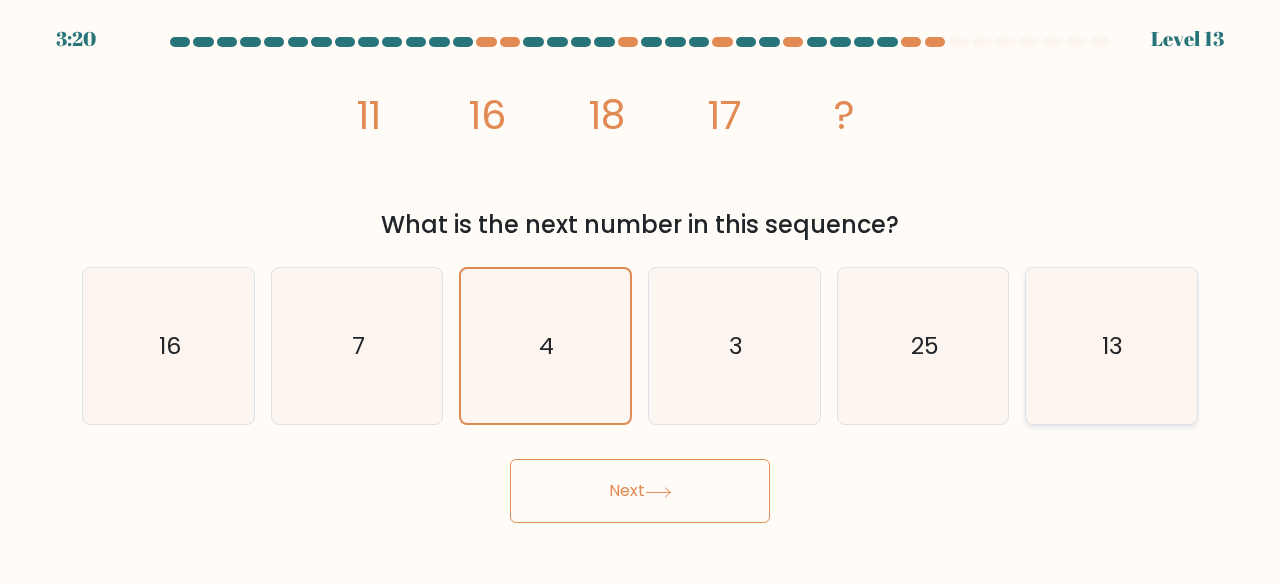 click on "13" 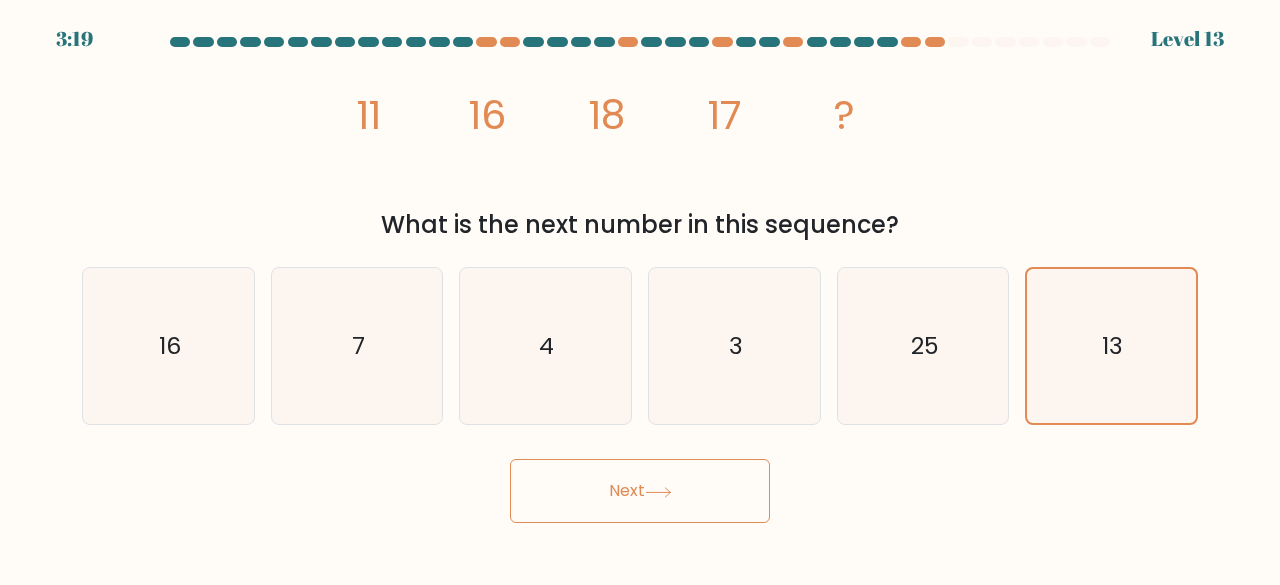 click on "Next" at bounding box center (640, 491) 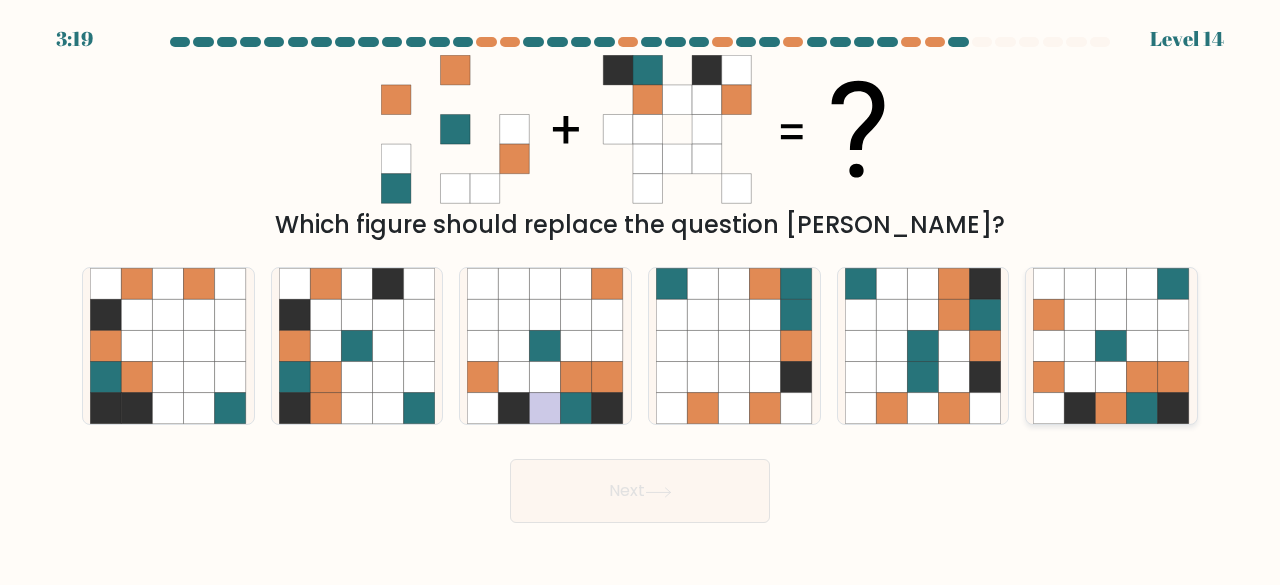 click 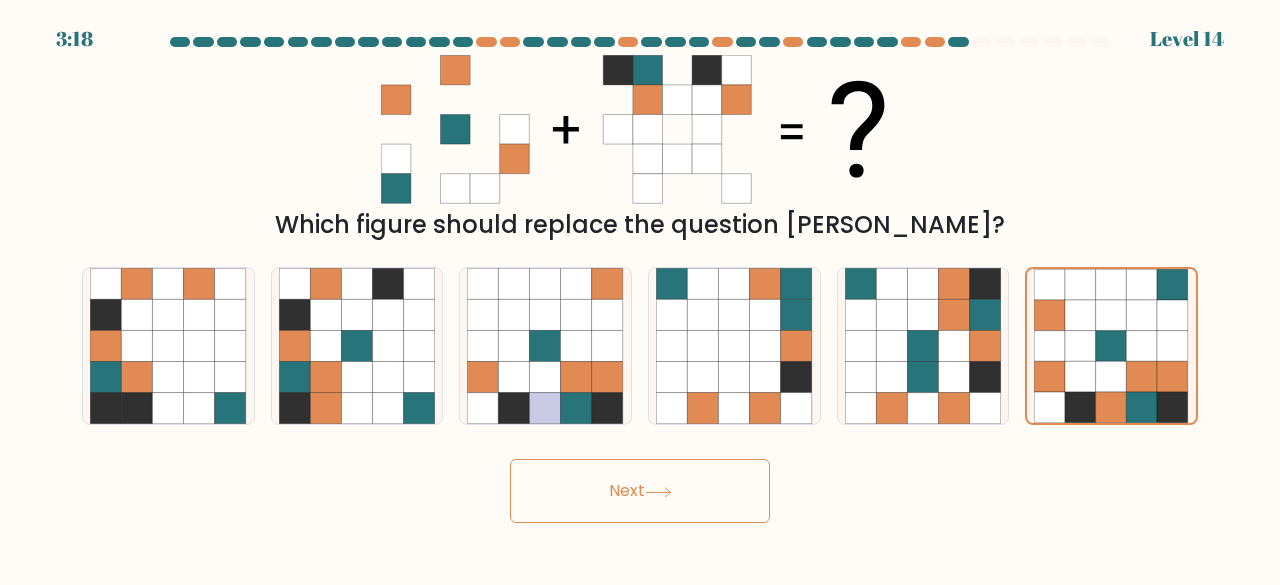 click on "Next" at bounding box center [640, 491] 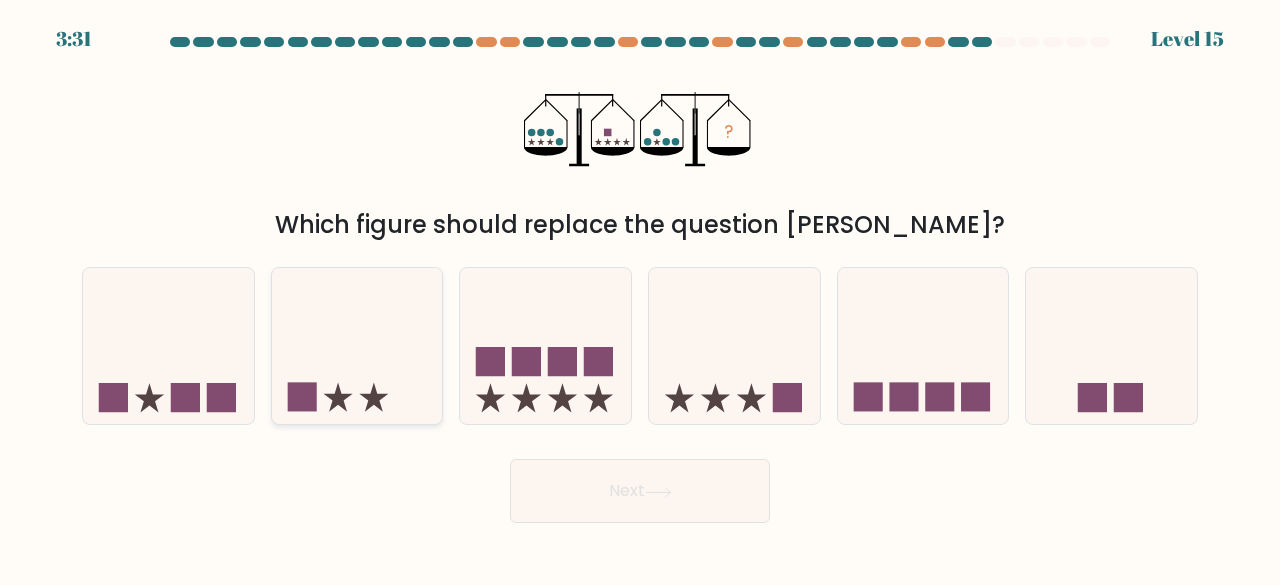 click 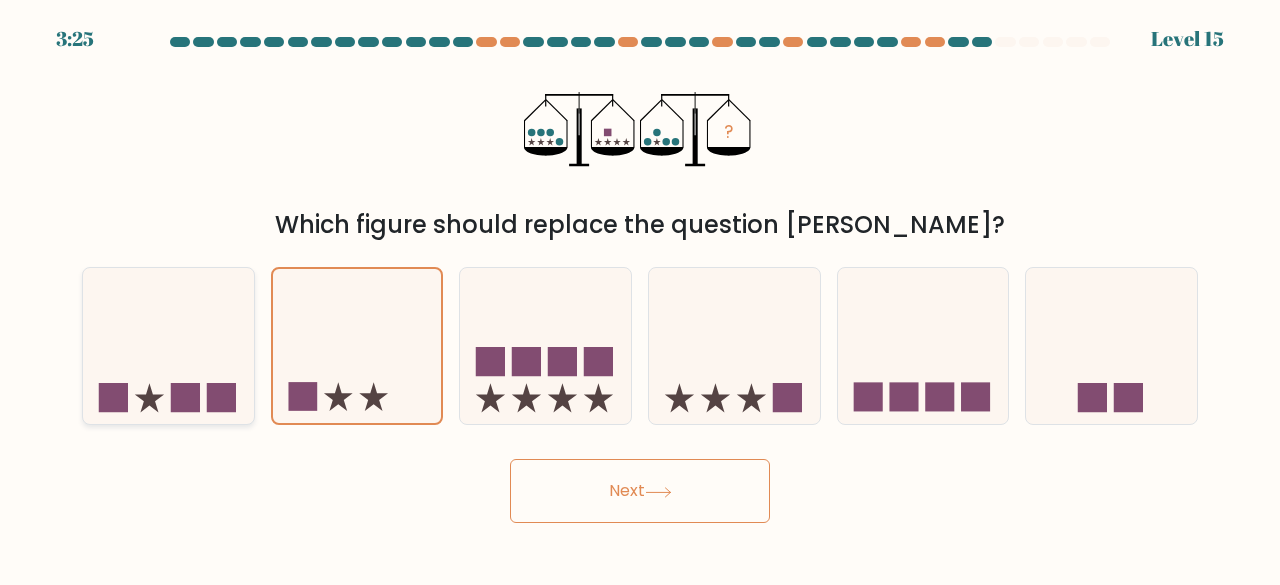 click 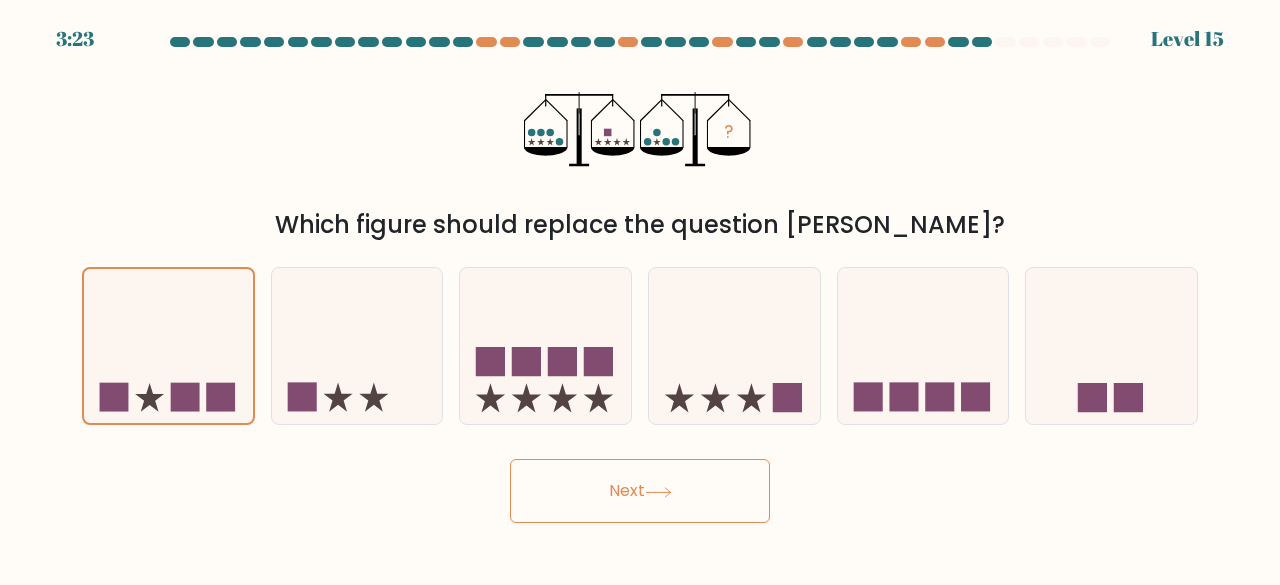 click on "Next" at bounding box center [640, 491] 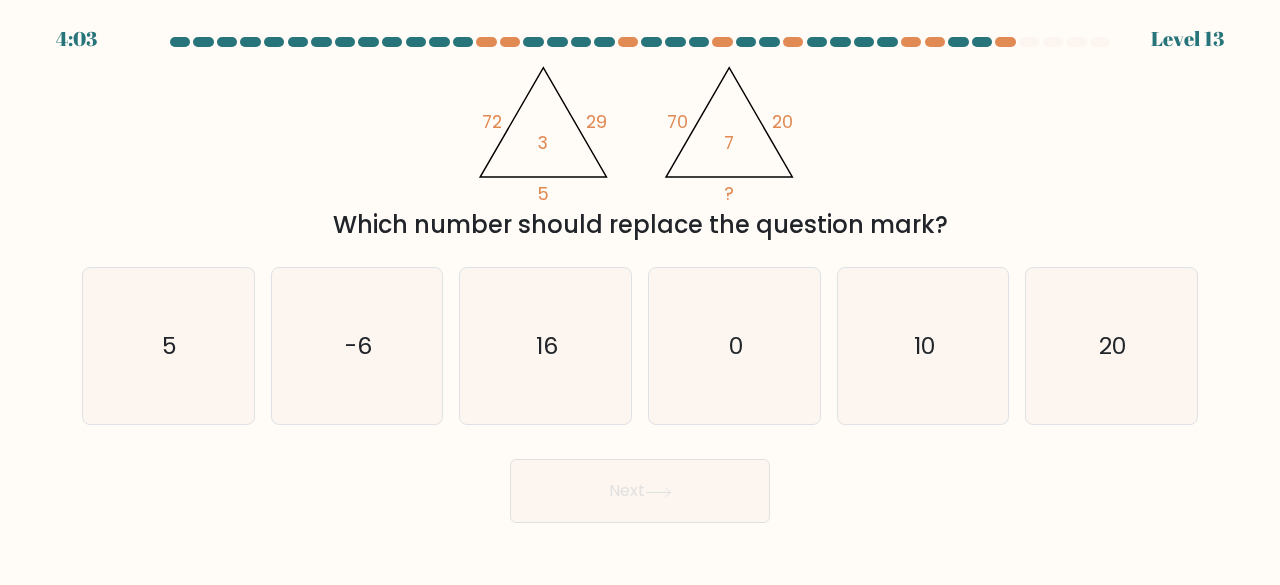 click on "Which number should replace the question mark?" at bounding box center [640, 225] 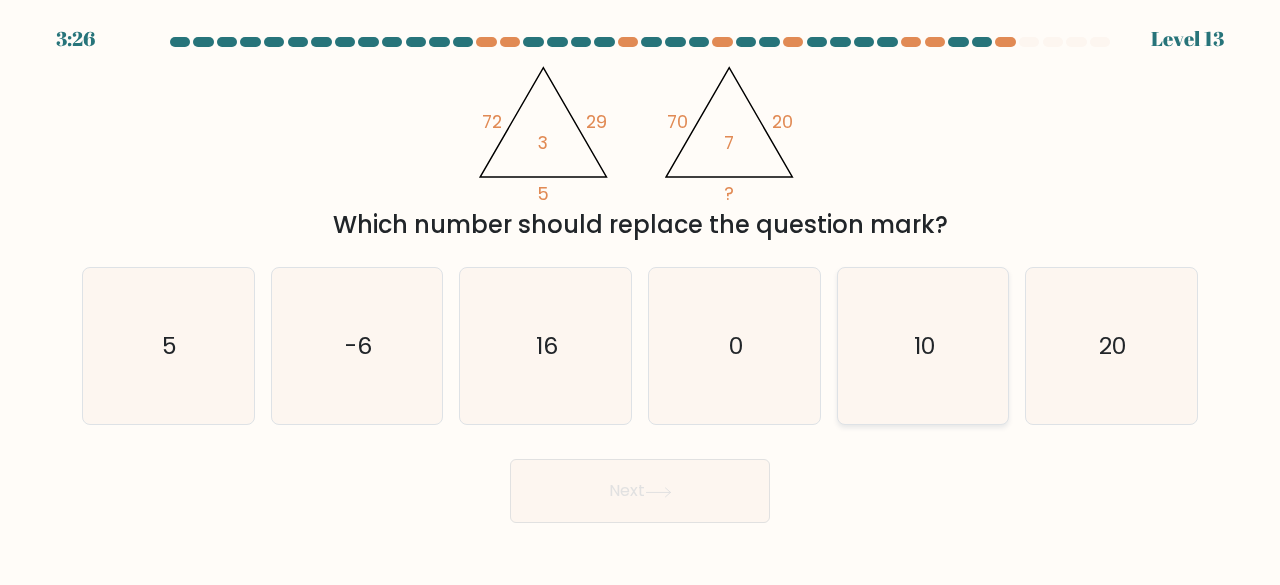 click on "10" 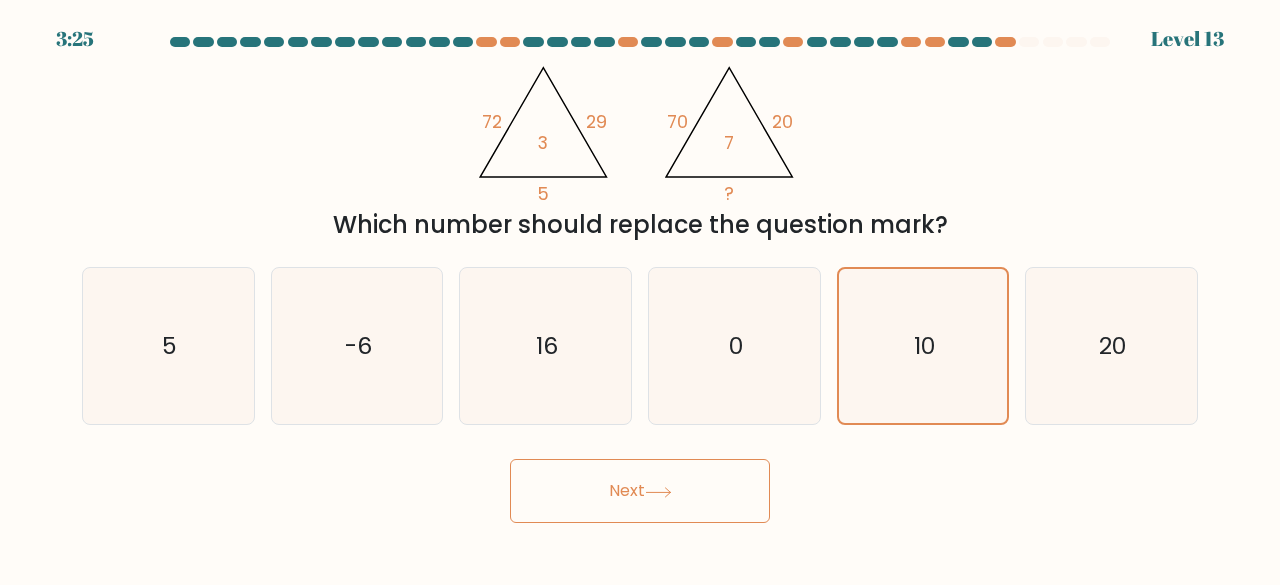 click on "Next" at bounding box center [640, 491] 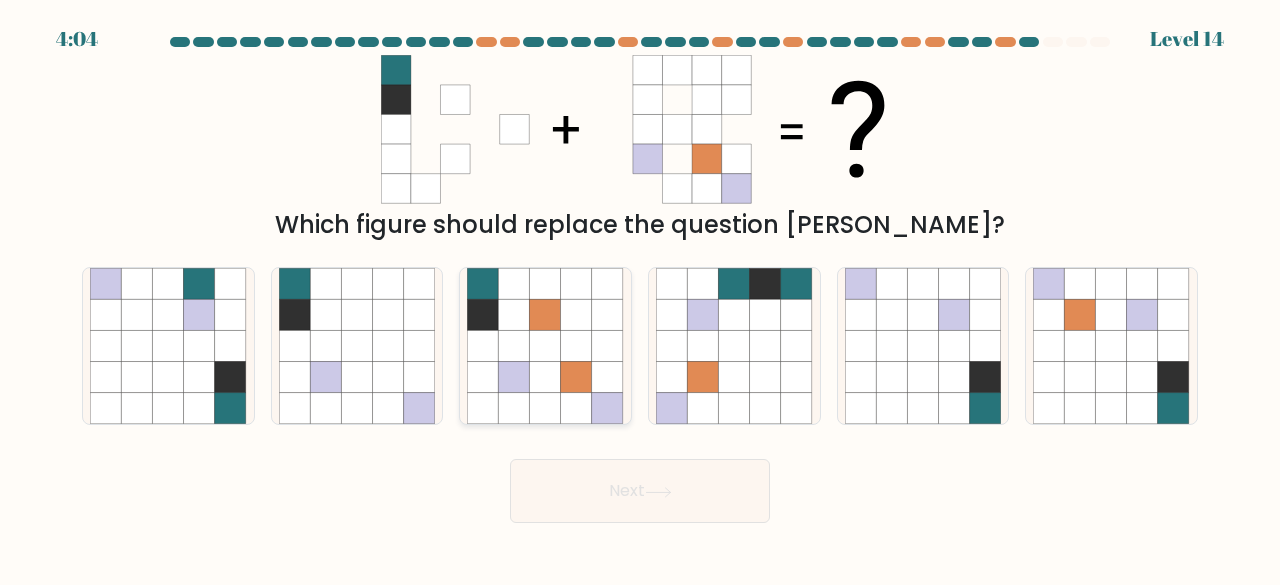 type 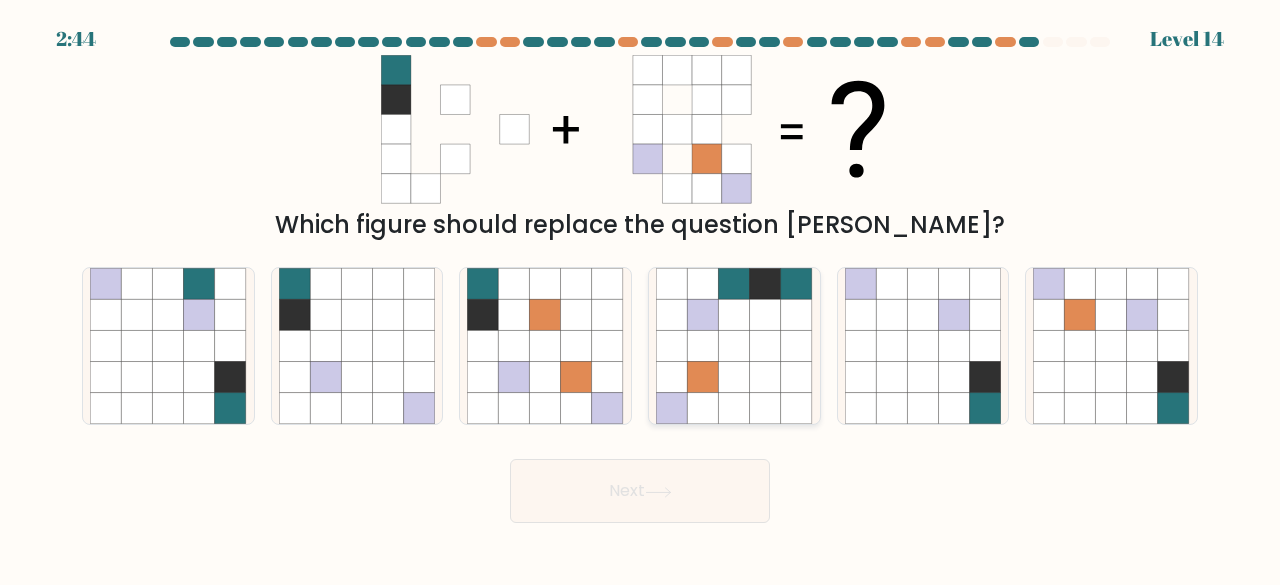click 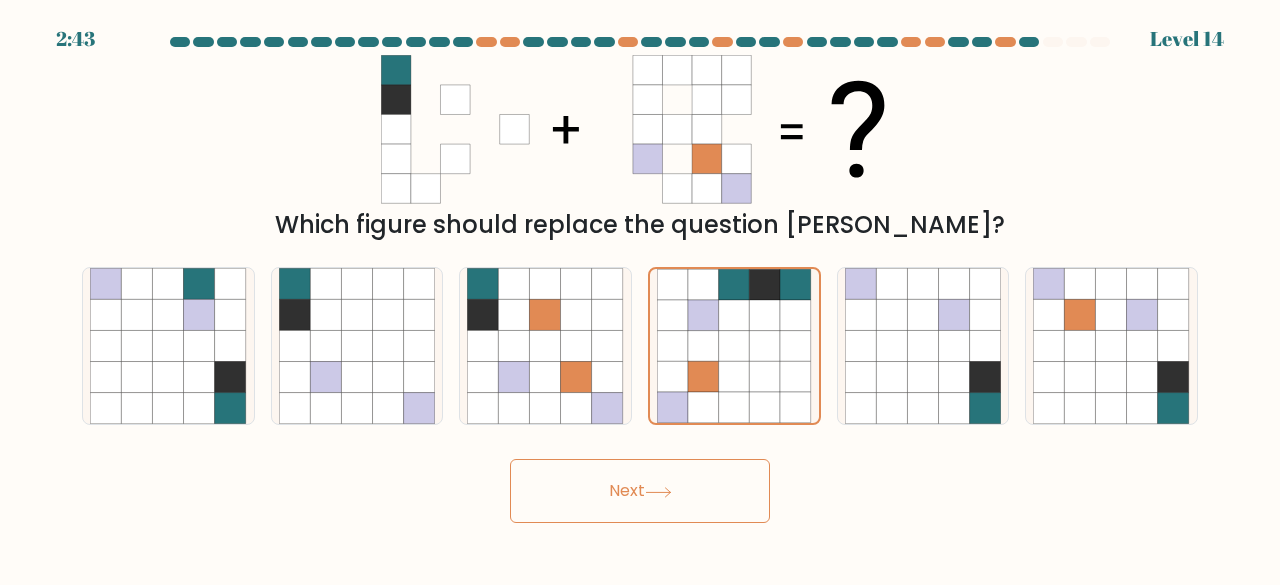 click 